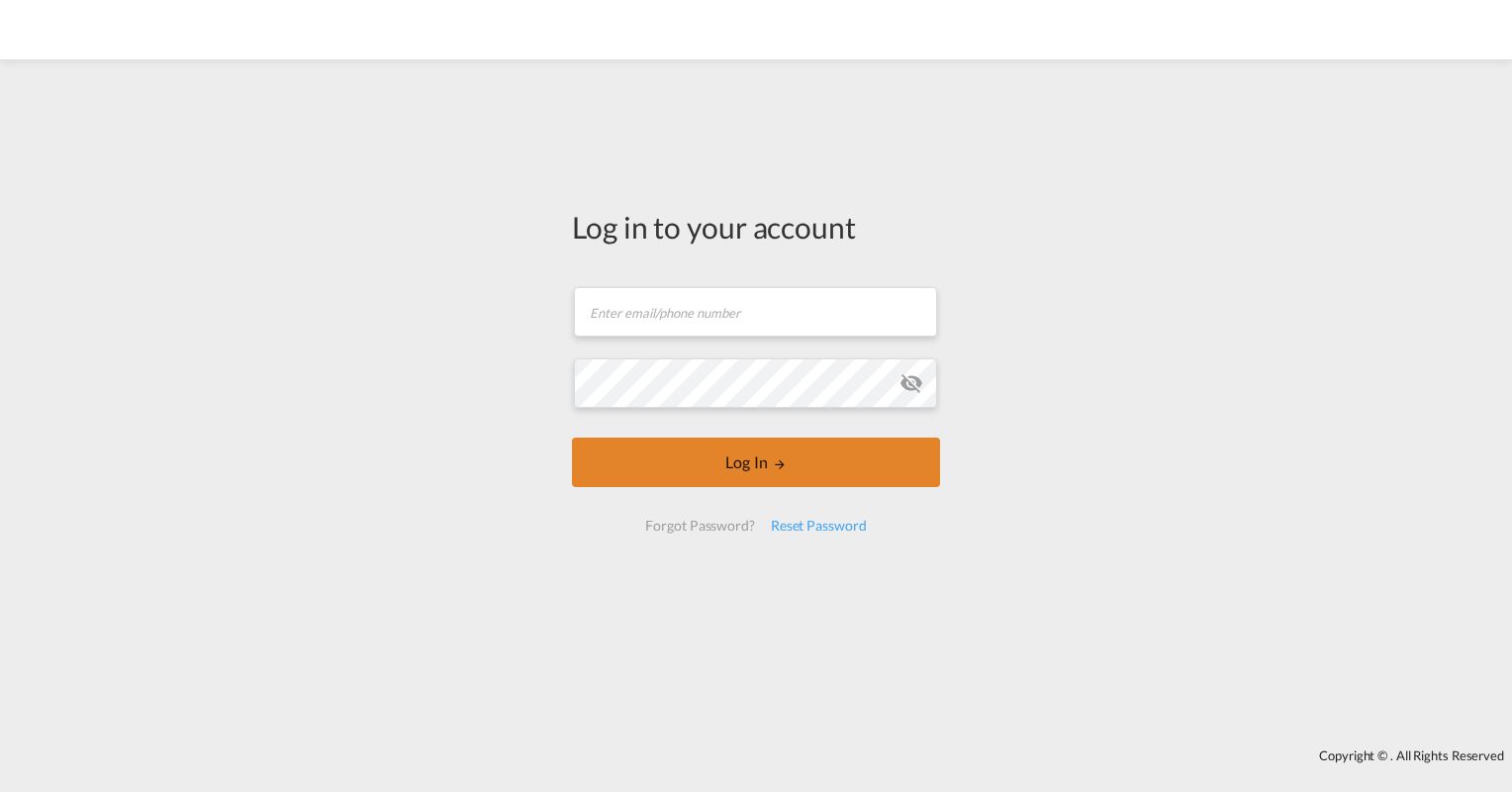scroll, scrollTop: 0, scrollLeft: 0, axis: both 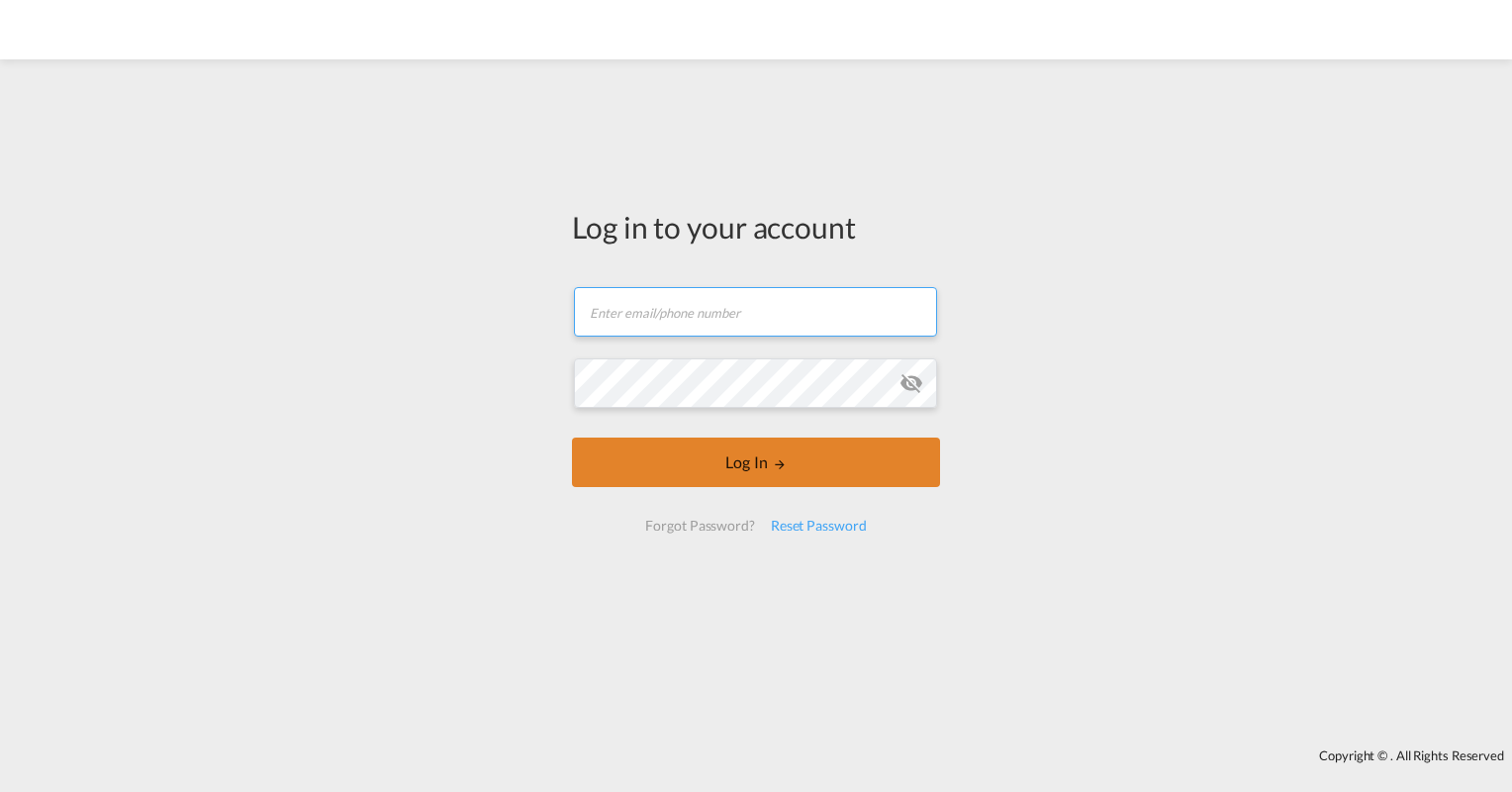 type on "[EMAIL]" 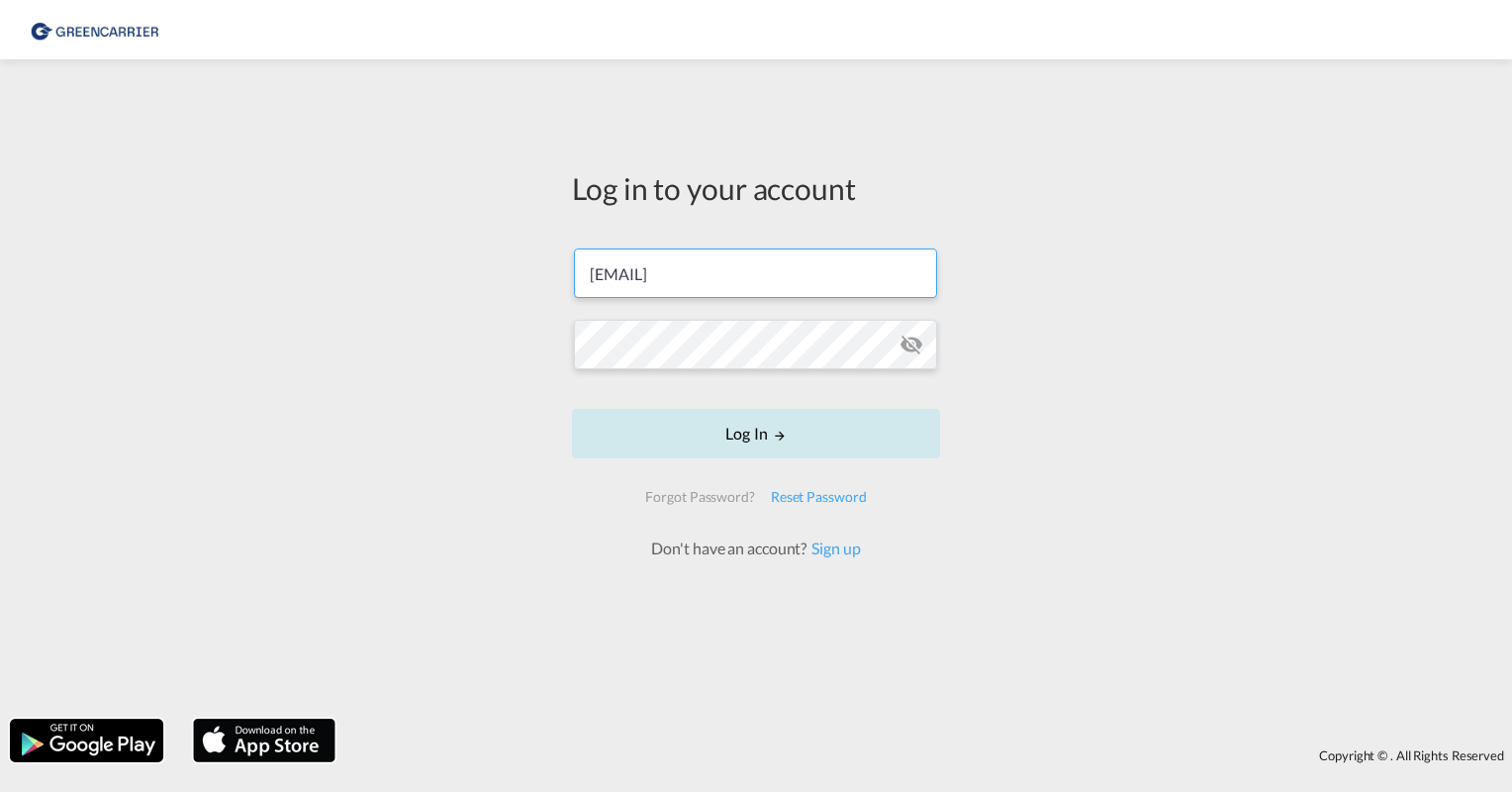click on "Log In" at bounding box center (756, 434) 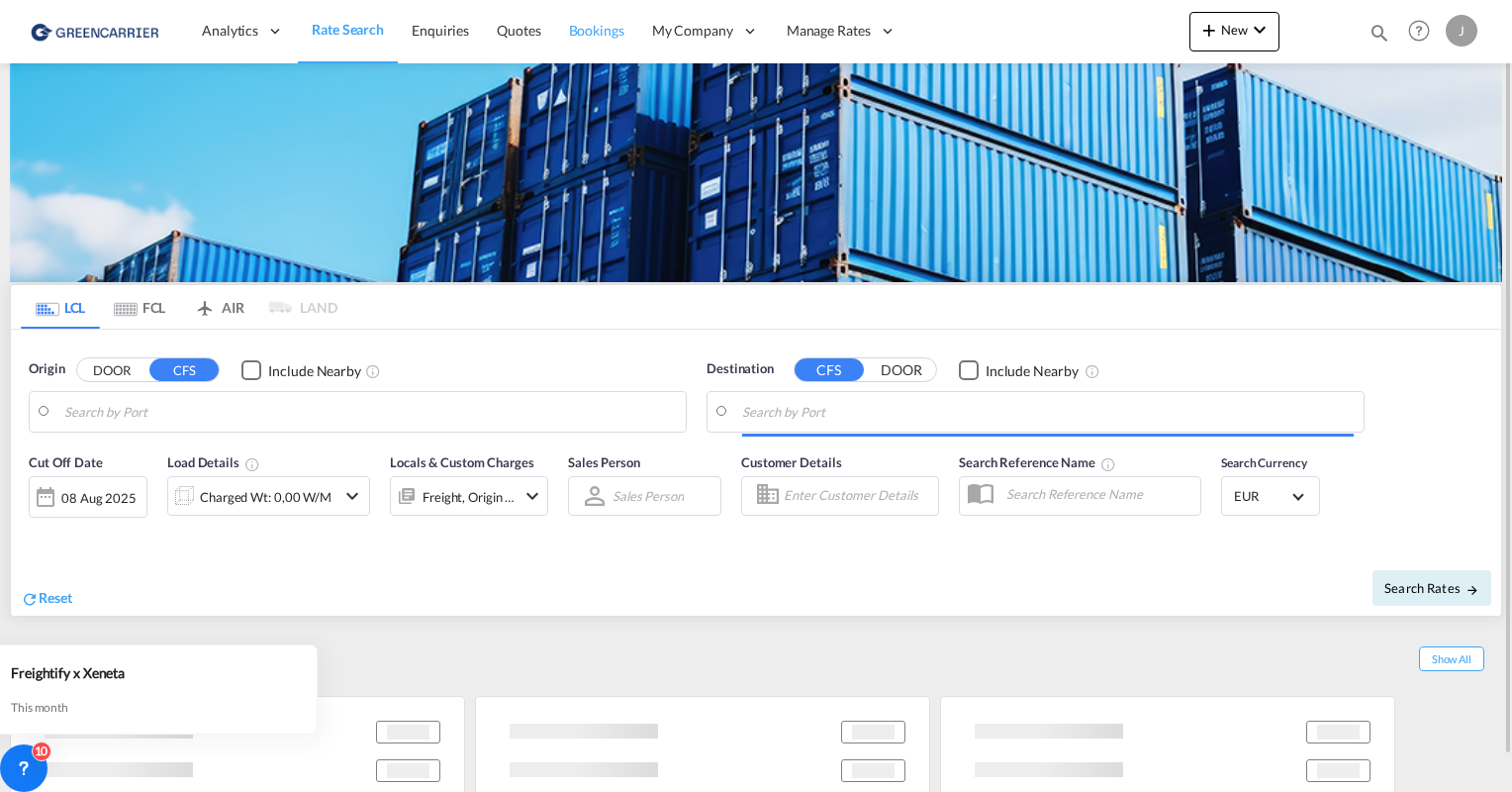 type on "Hamburg, DEHAM" 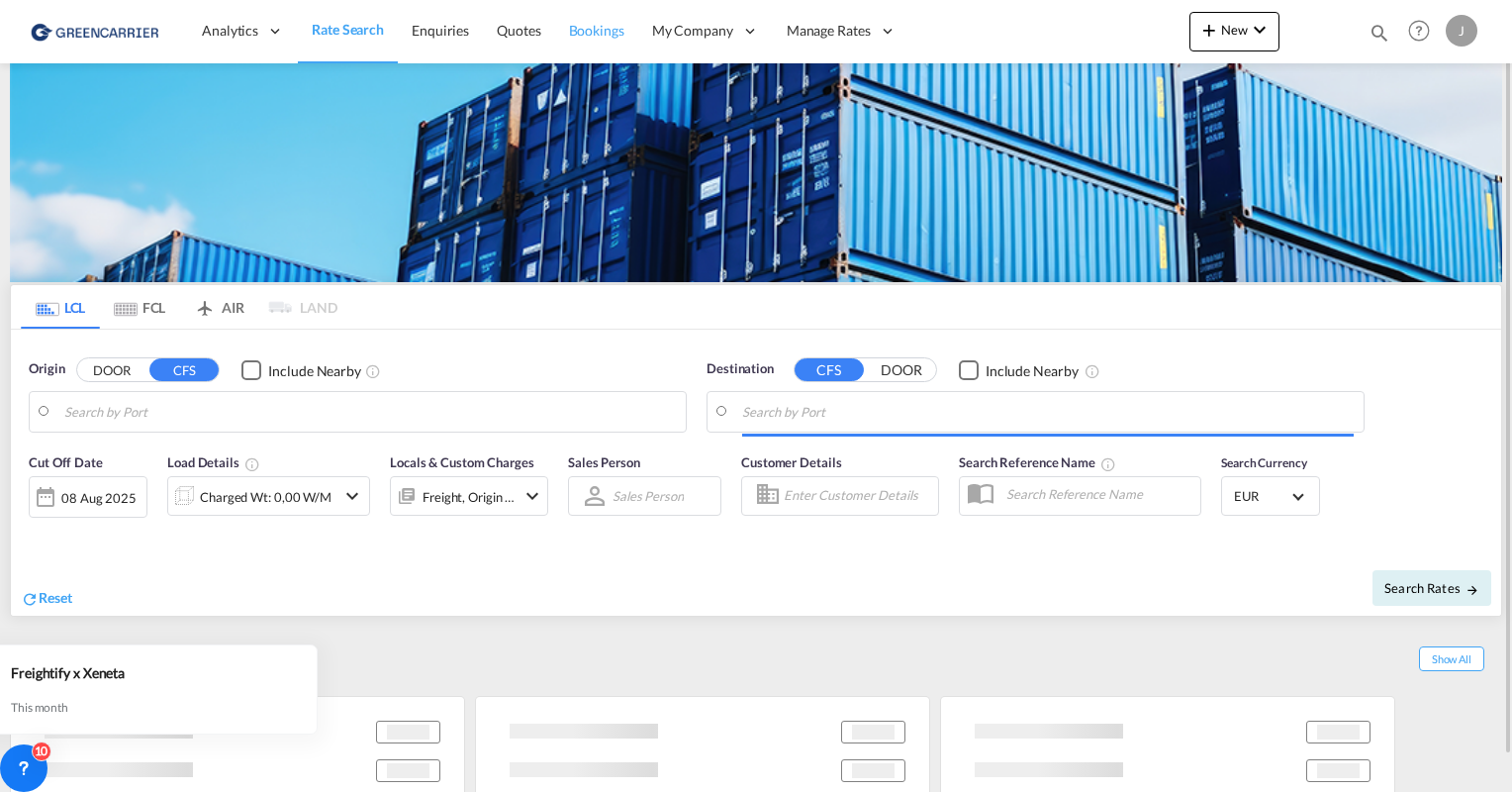 type on "Shanghai, SH, CNSHA" 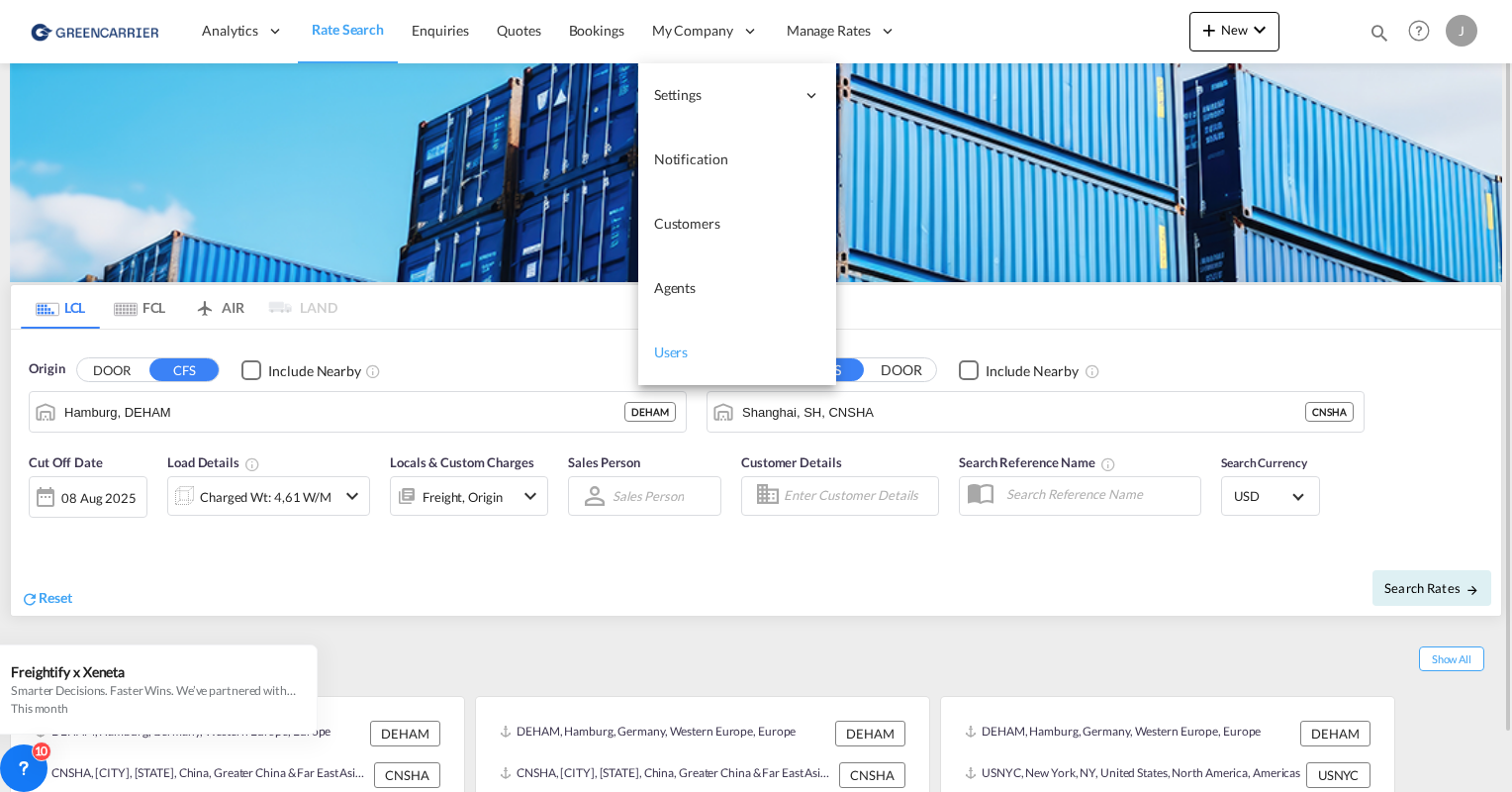 click on "Users" at bounding box center (671, 351) 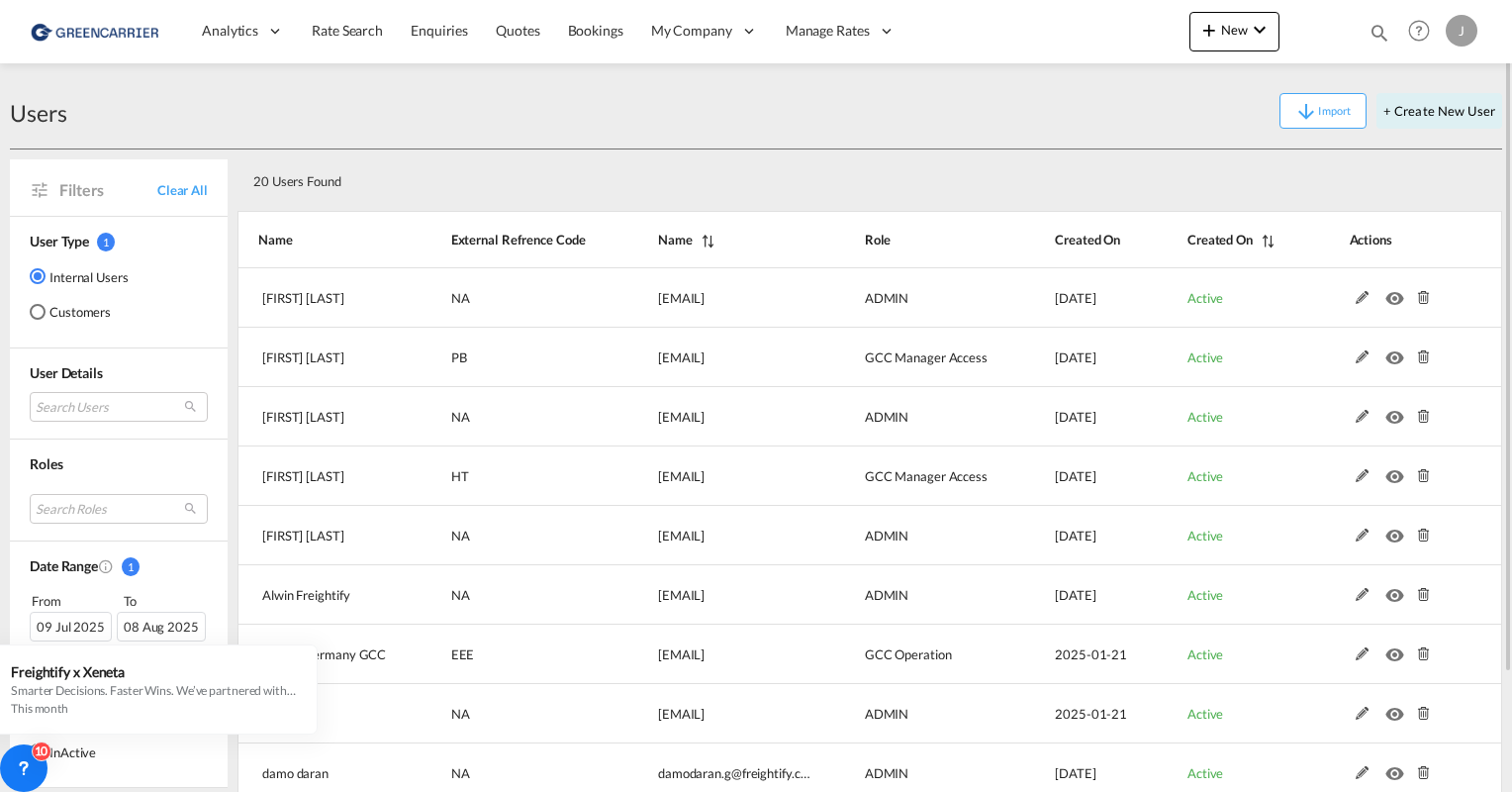 click on "Customers" at bounding box center (79, 312) 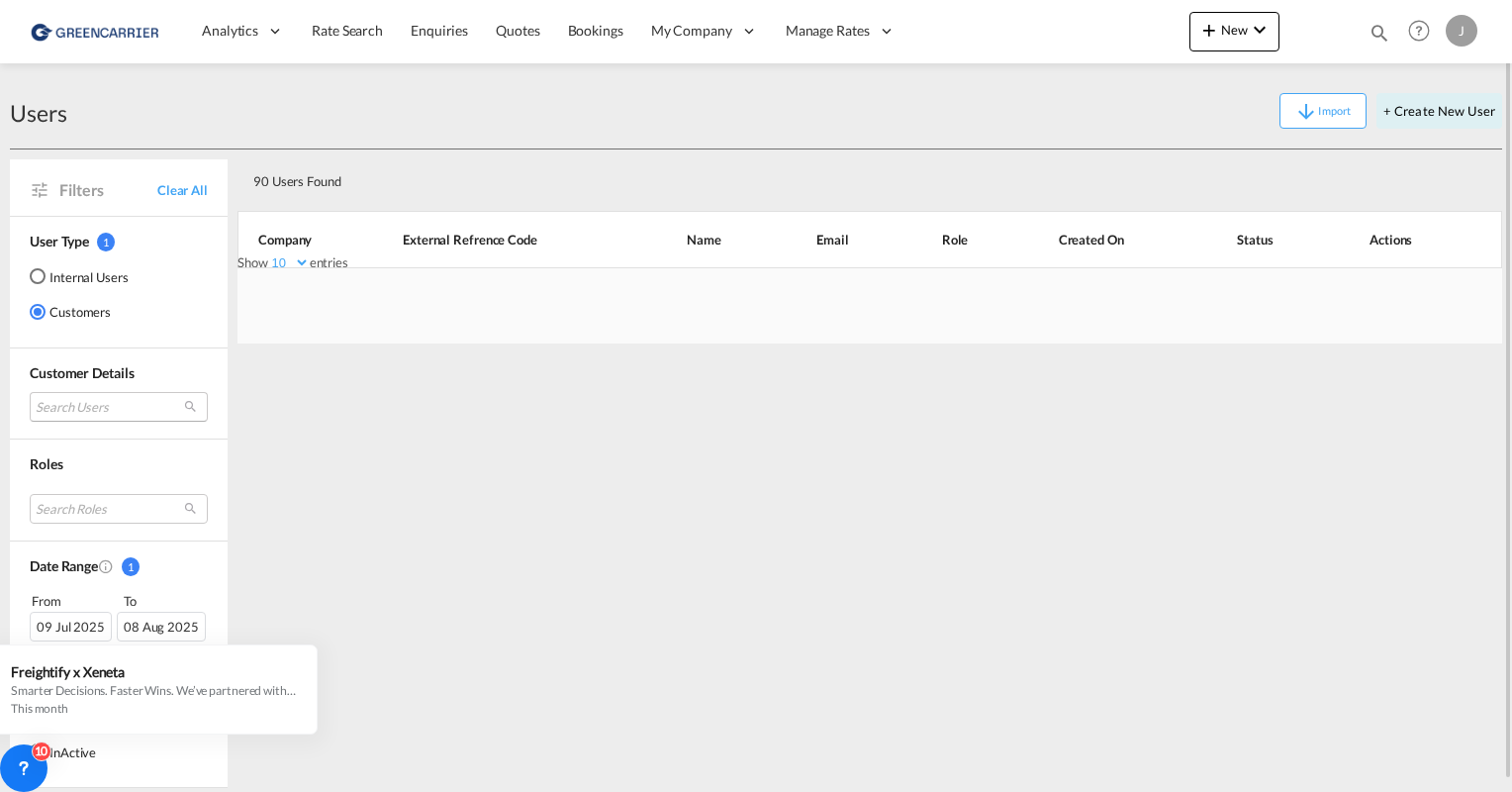 click on "Search Users" at bounding box center [119, 407] 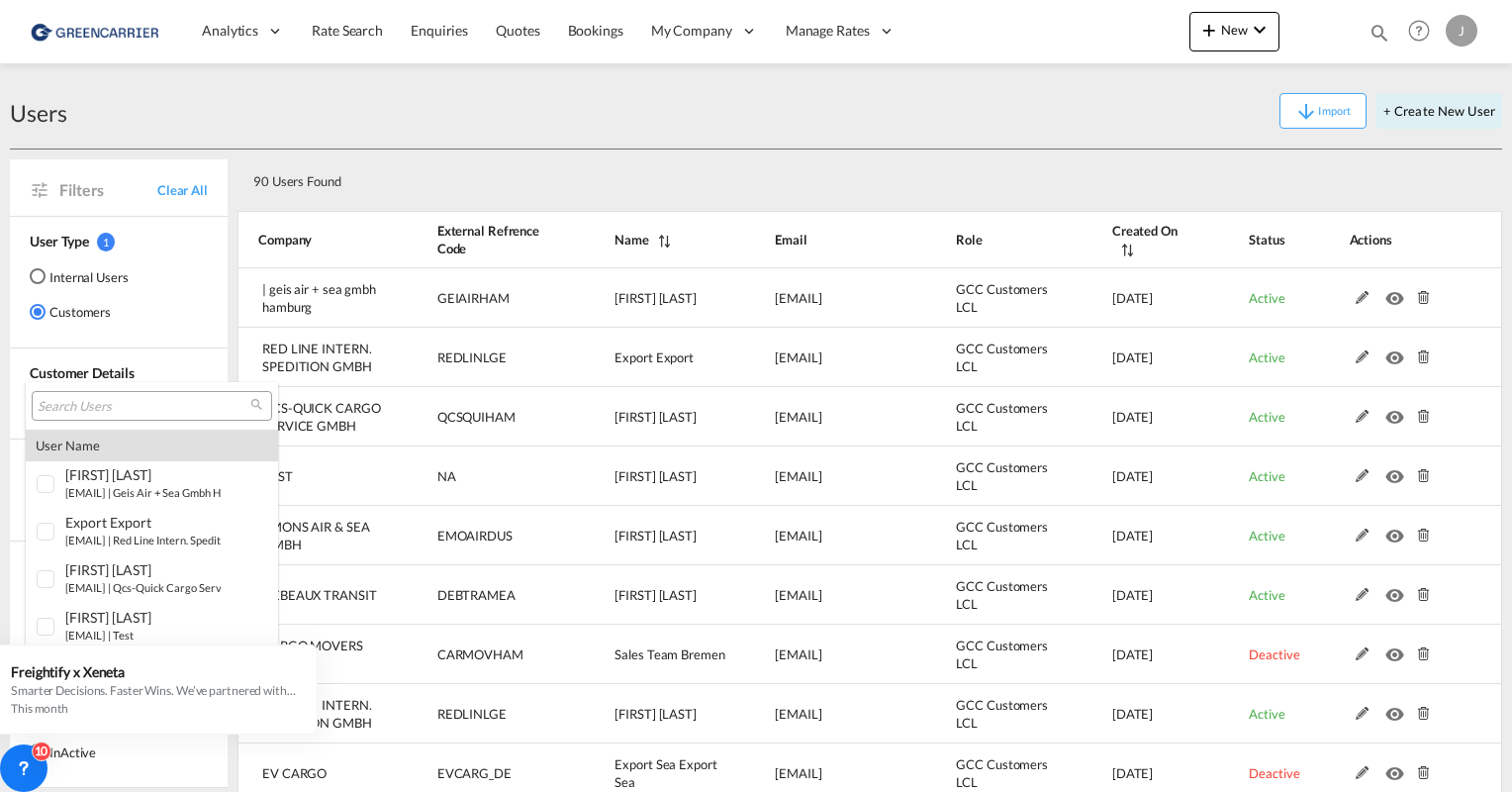 click at bounding box center [143, 407] 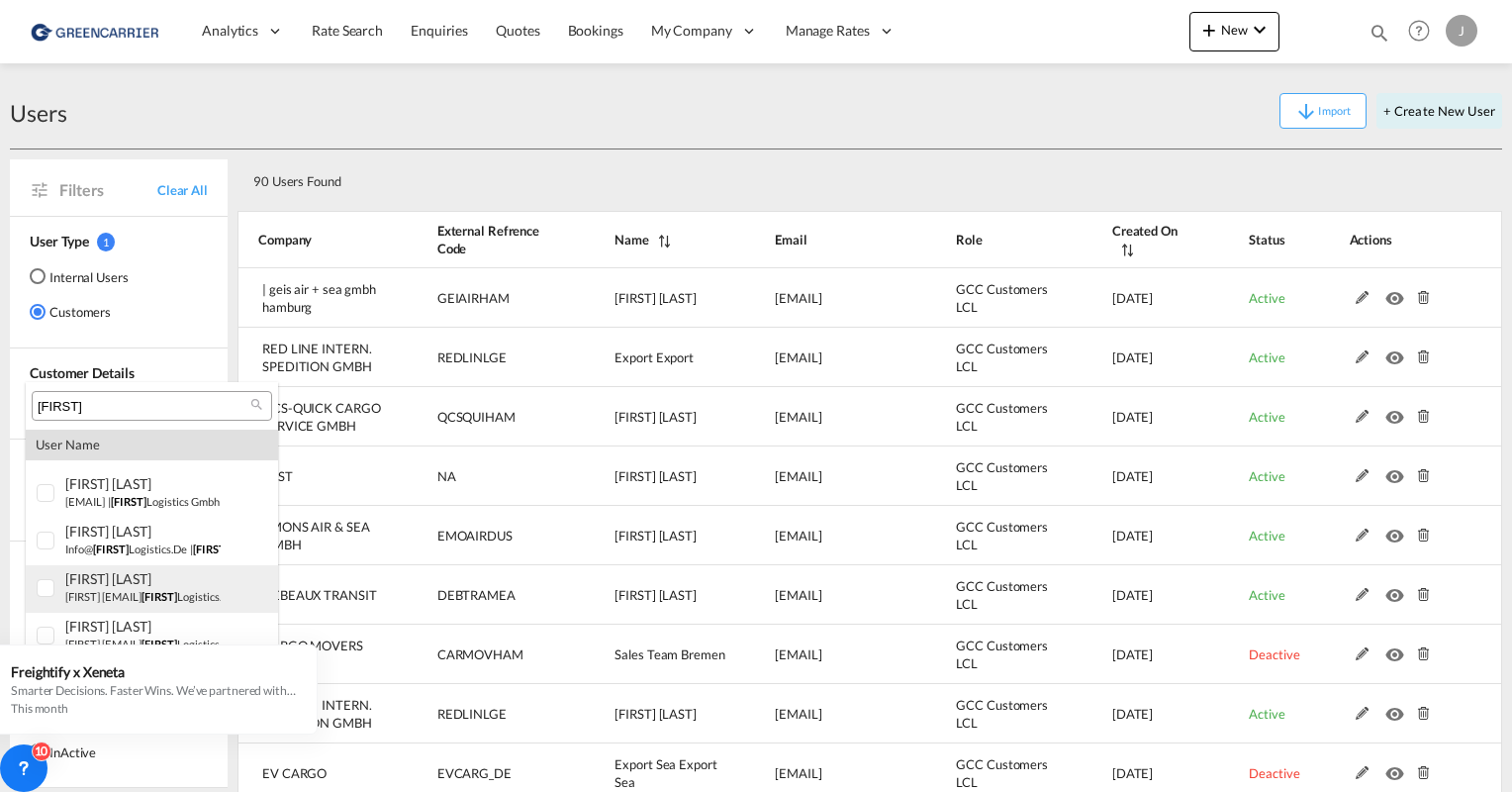 scroll, scrollTop: 99, scrollLeft: 0, axis: vertical 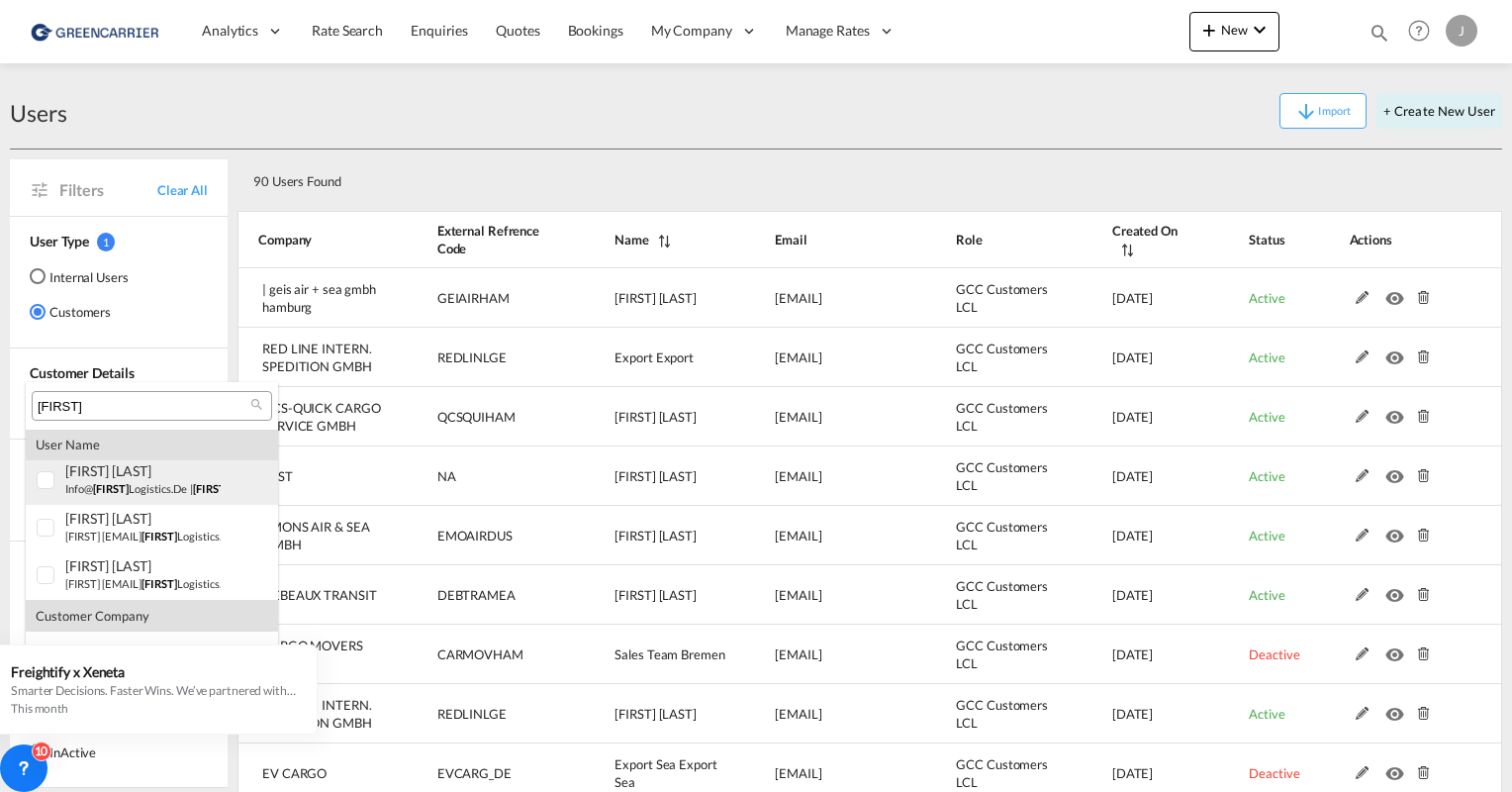 type on "[FIRST]" 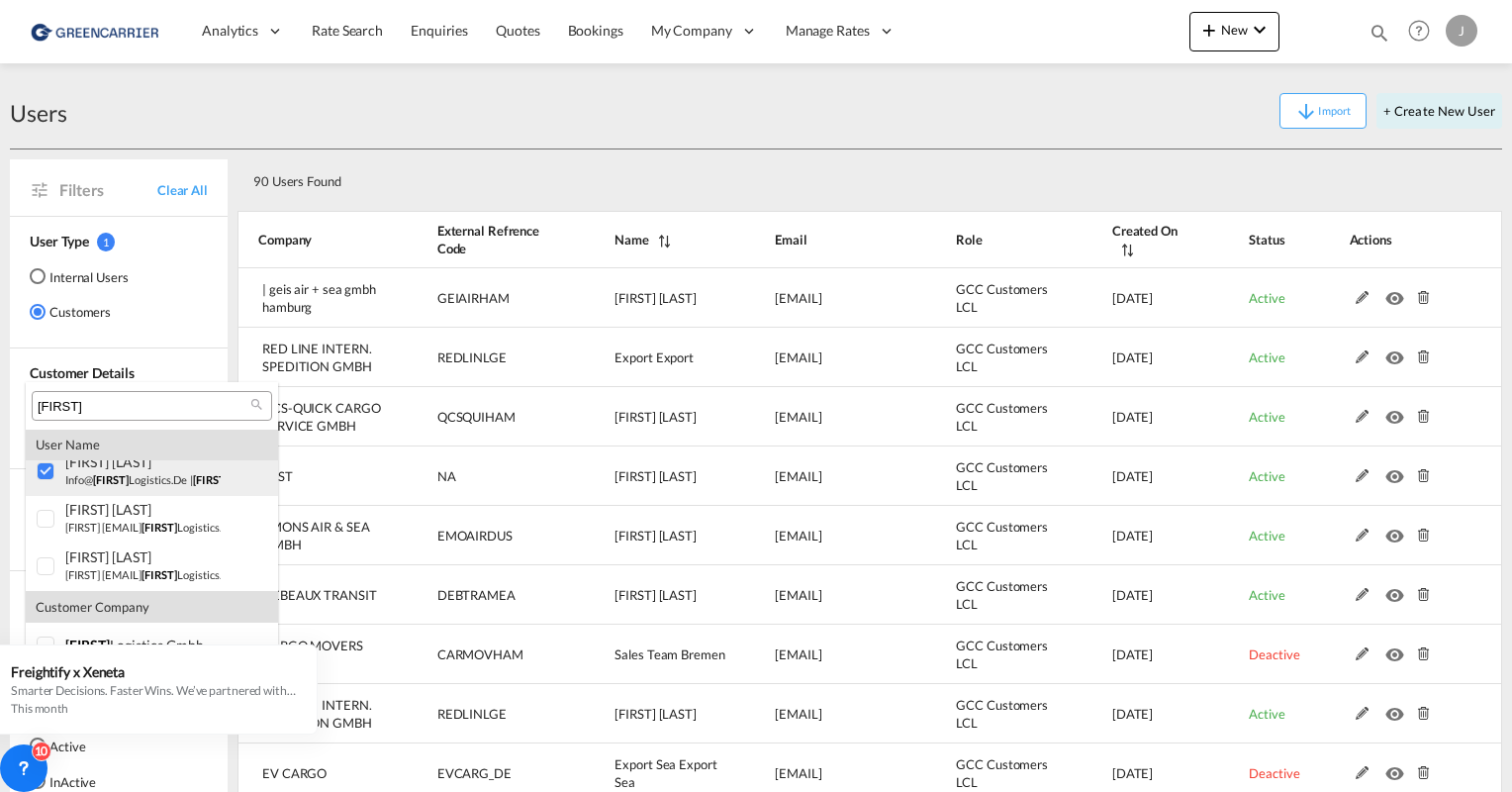 scroll, scrollTop: 134, scrollLeft: 0, axis: vertical 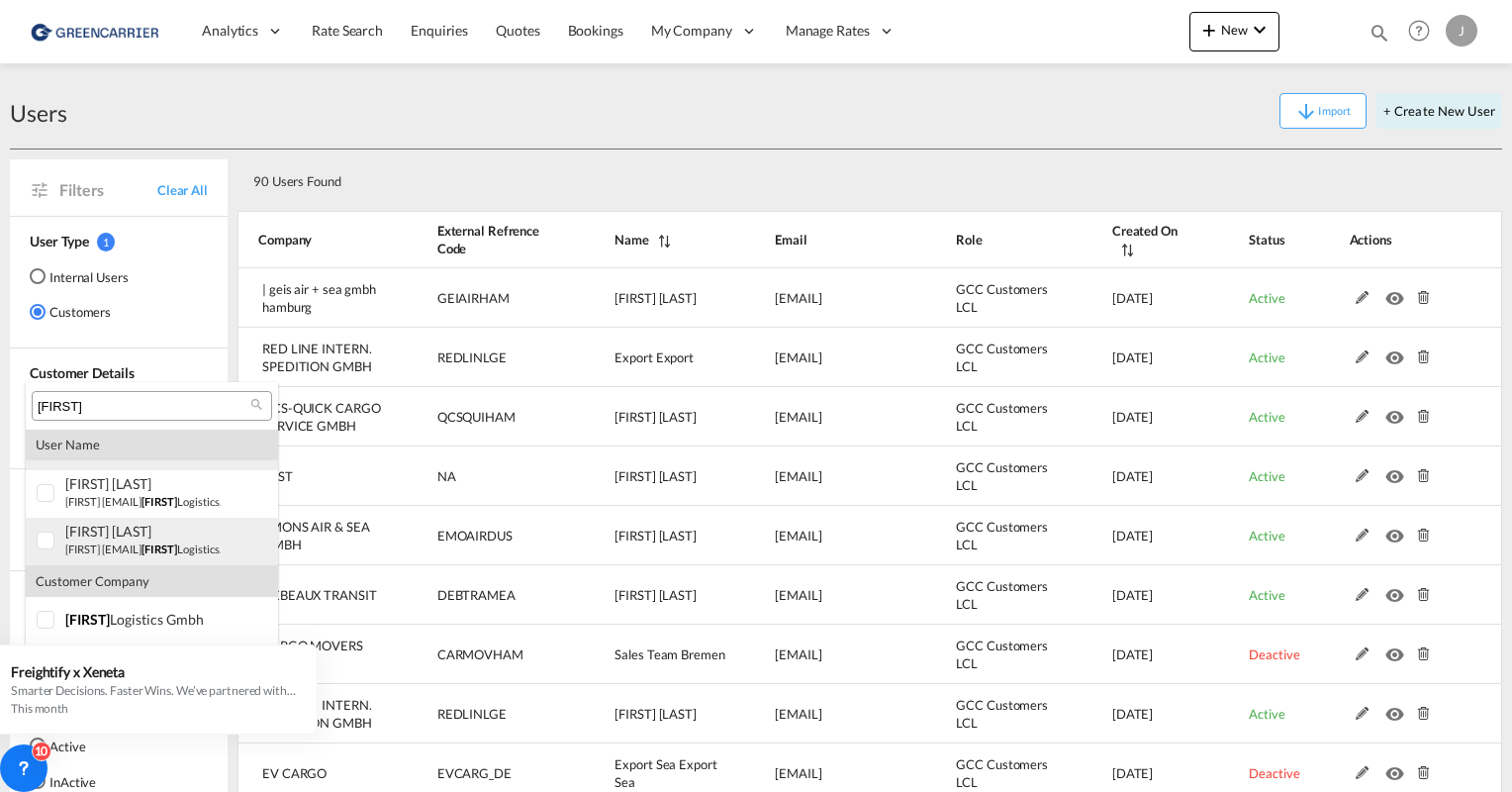 type on "[object Object]" 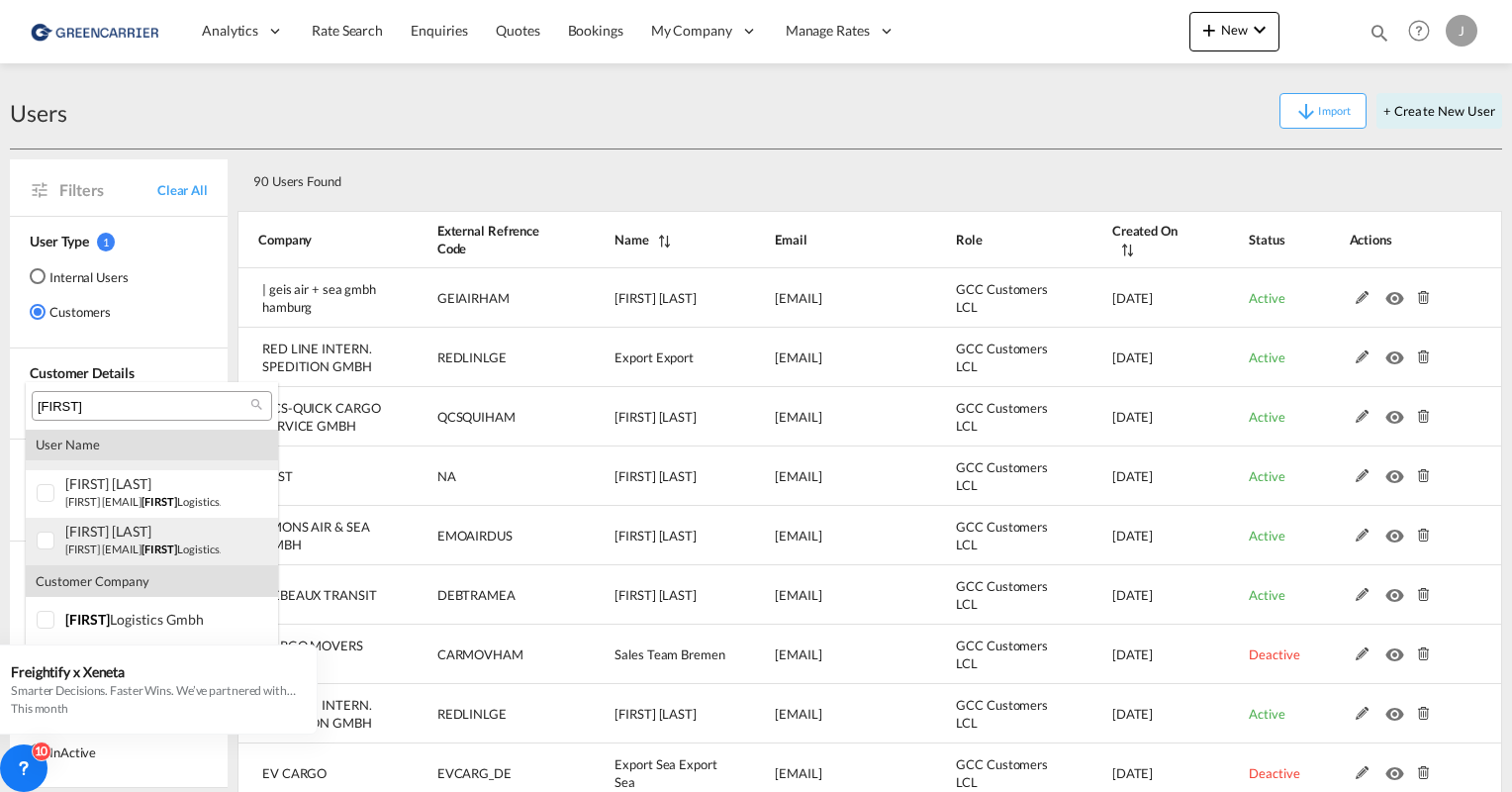 scroll, scrollTop: 0, scrollLeft: 0, axis: both 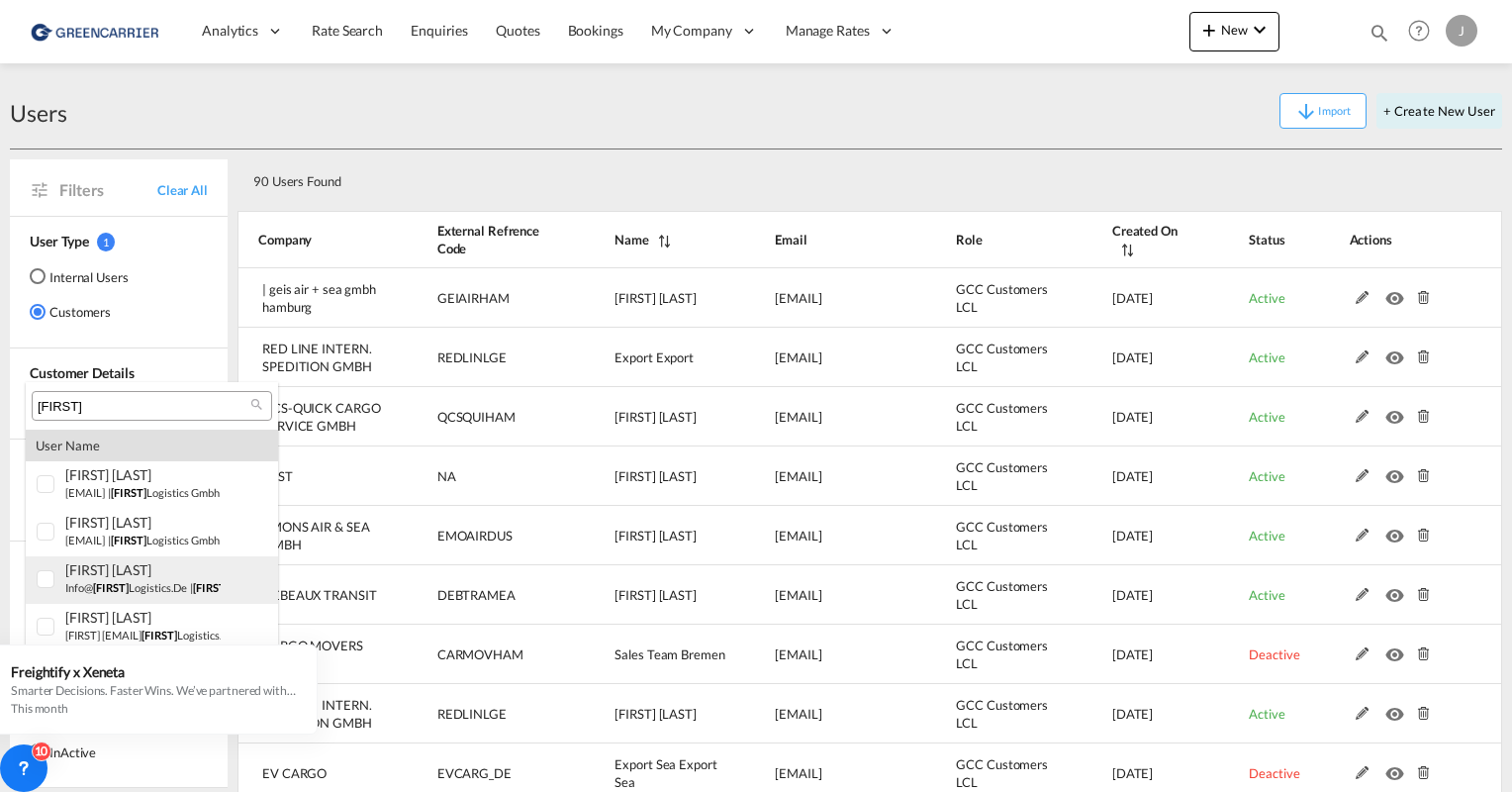 click at bounding box center [47, 580] 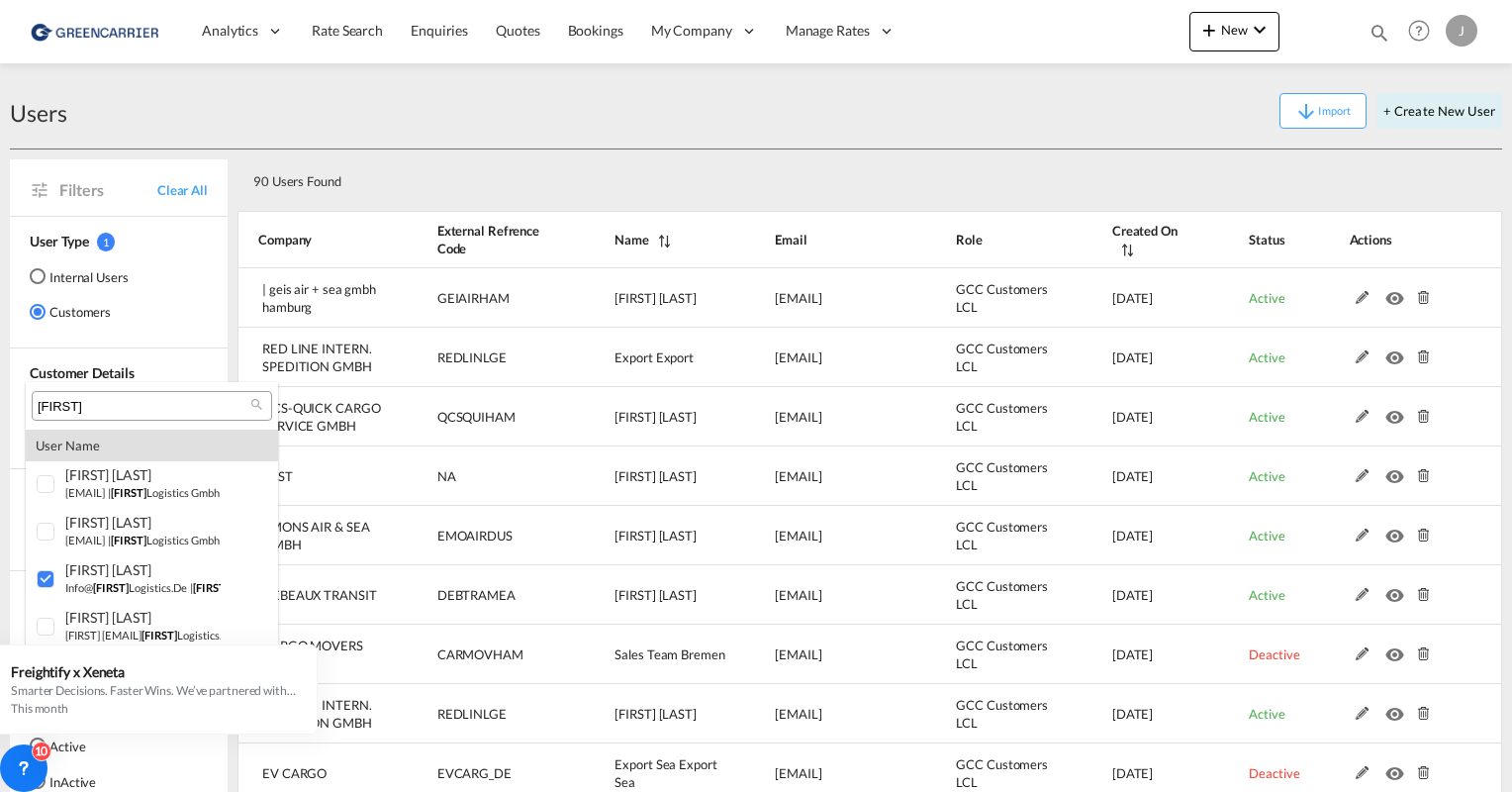 click on "[FIRST]" at bounding box center (143, 407) 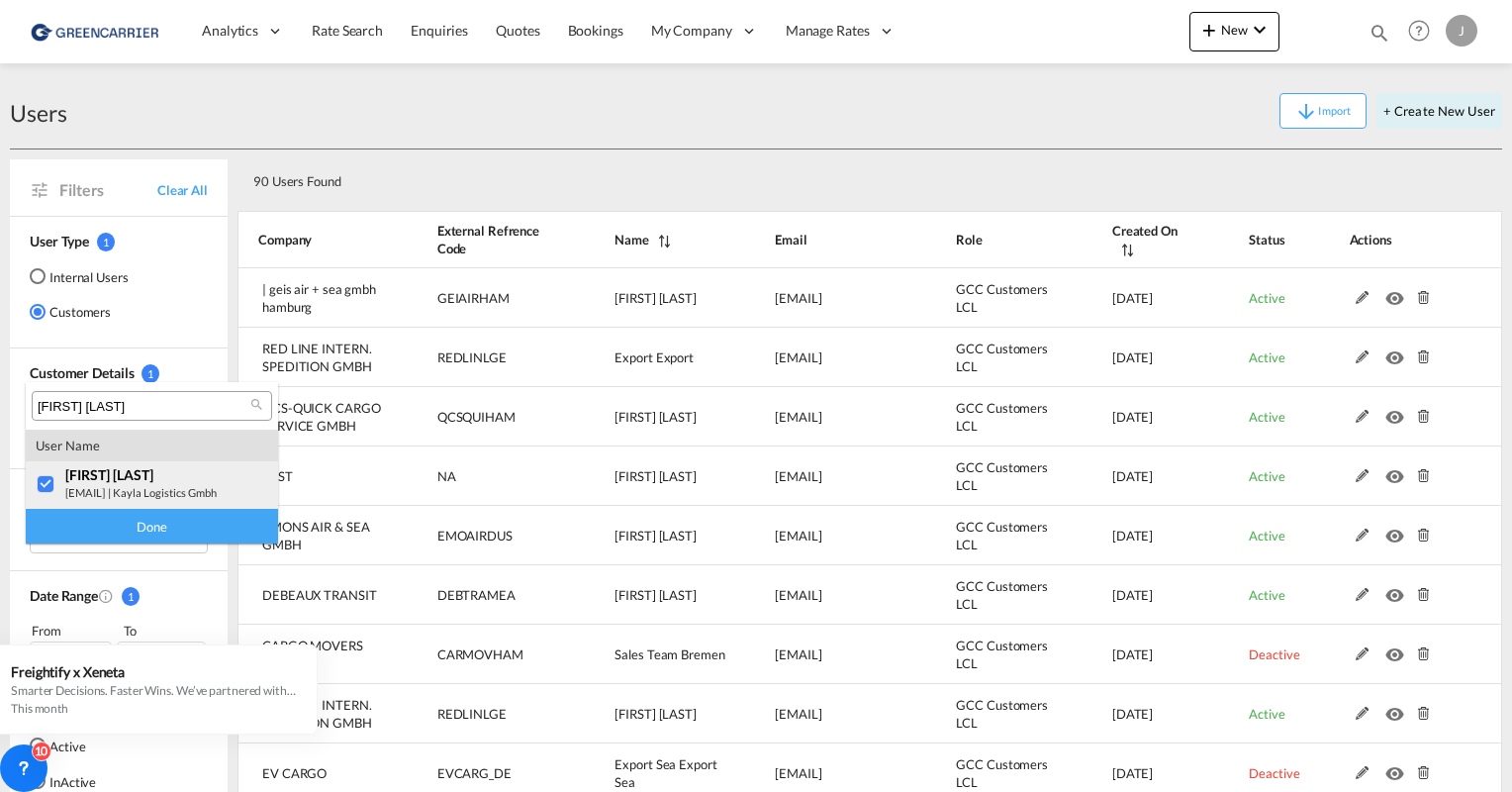 type on "[FIRST] [LAST]" 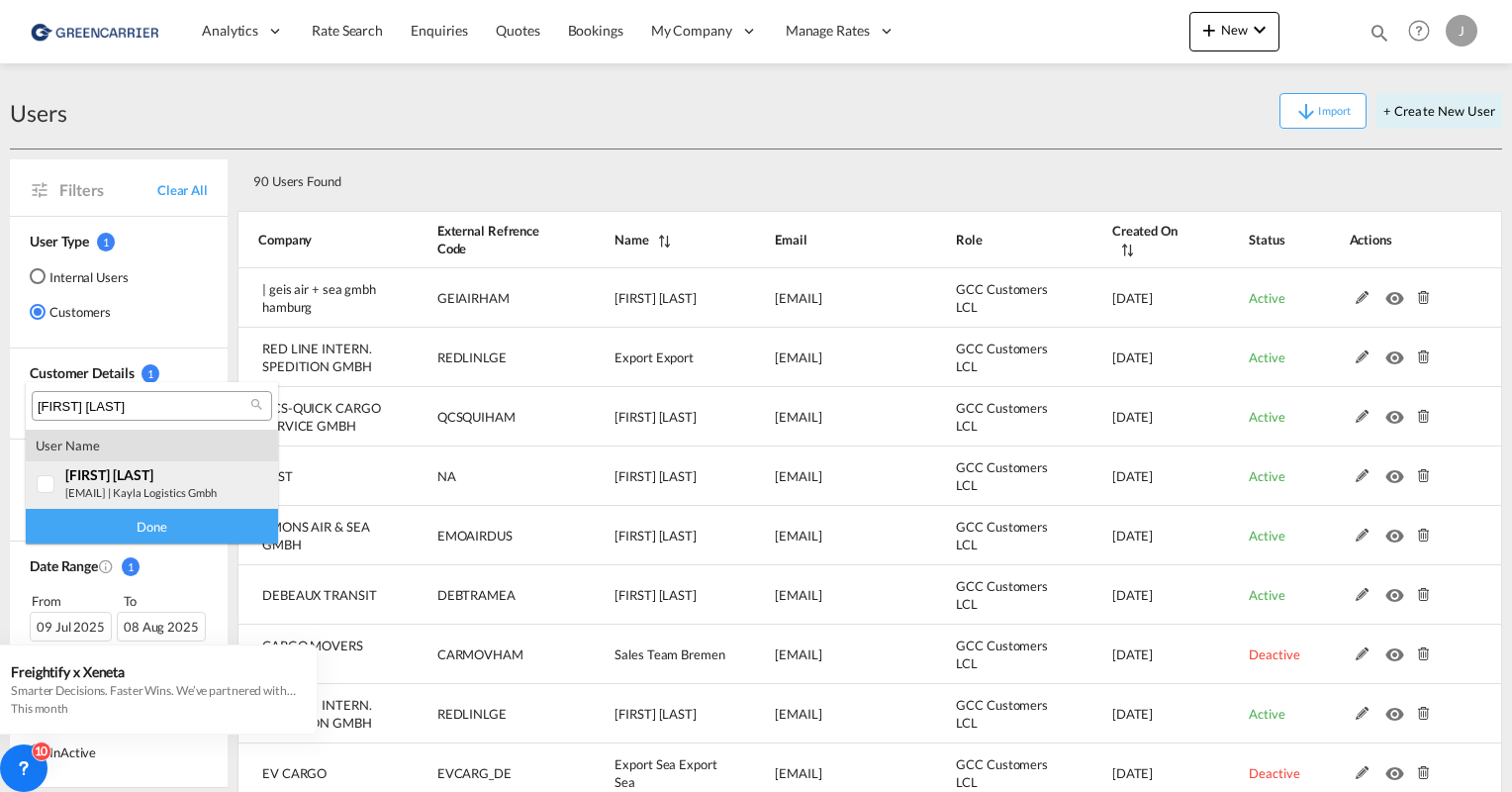 click on "[EMAIL]" at bounding box center [85, 492] 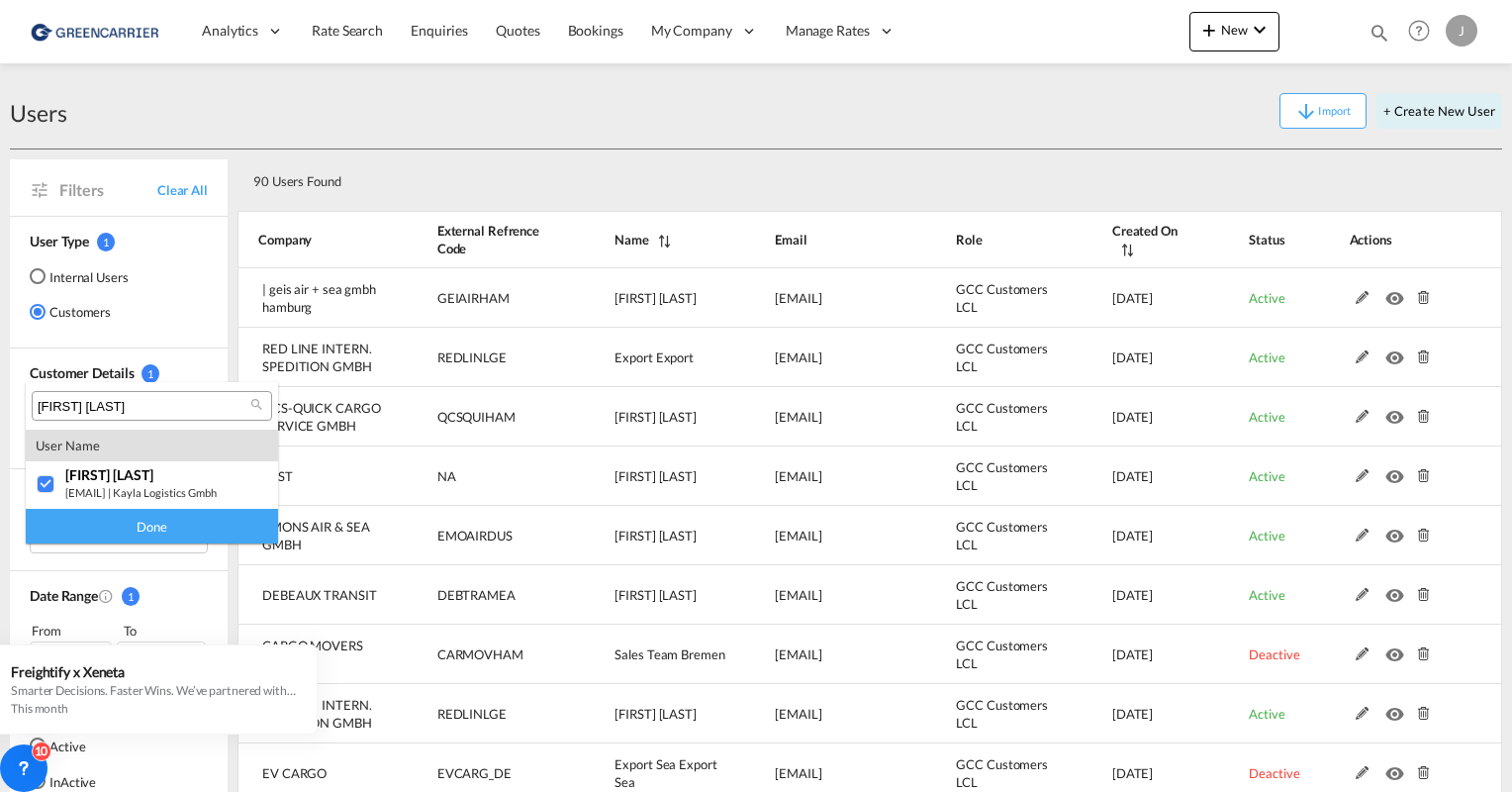 click on "Done" at bounding box center (151, 526) 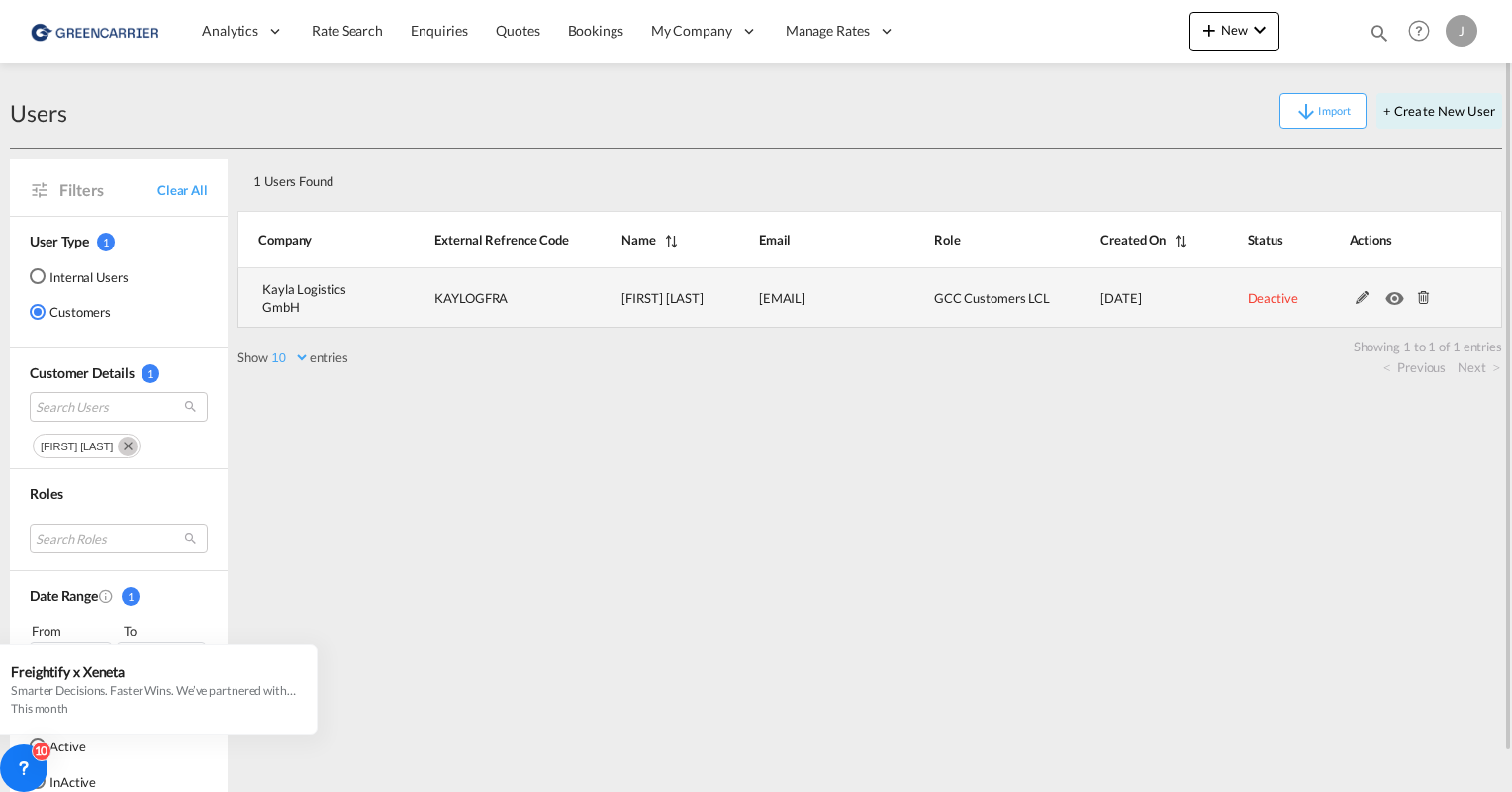 click at bounding box center (1363, 298) 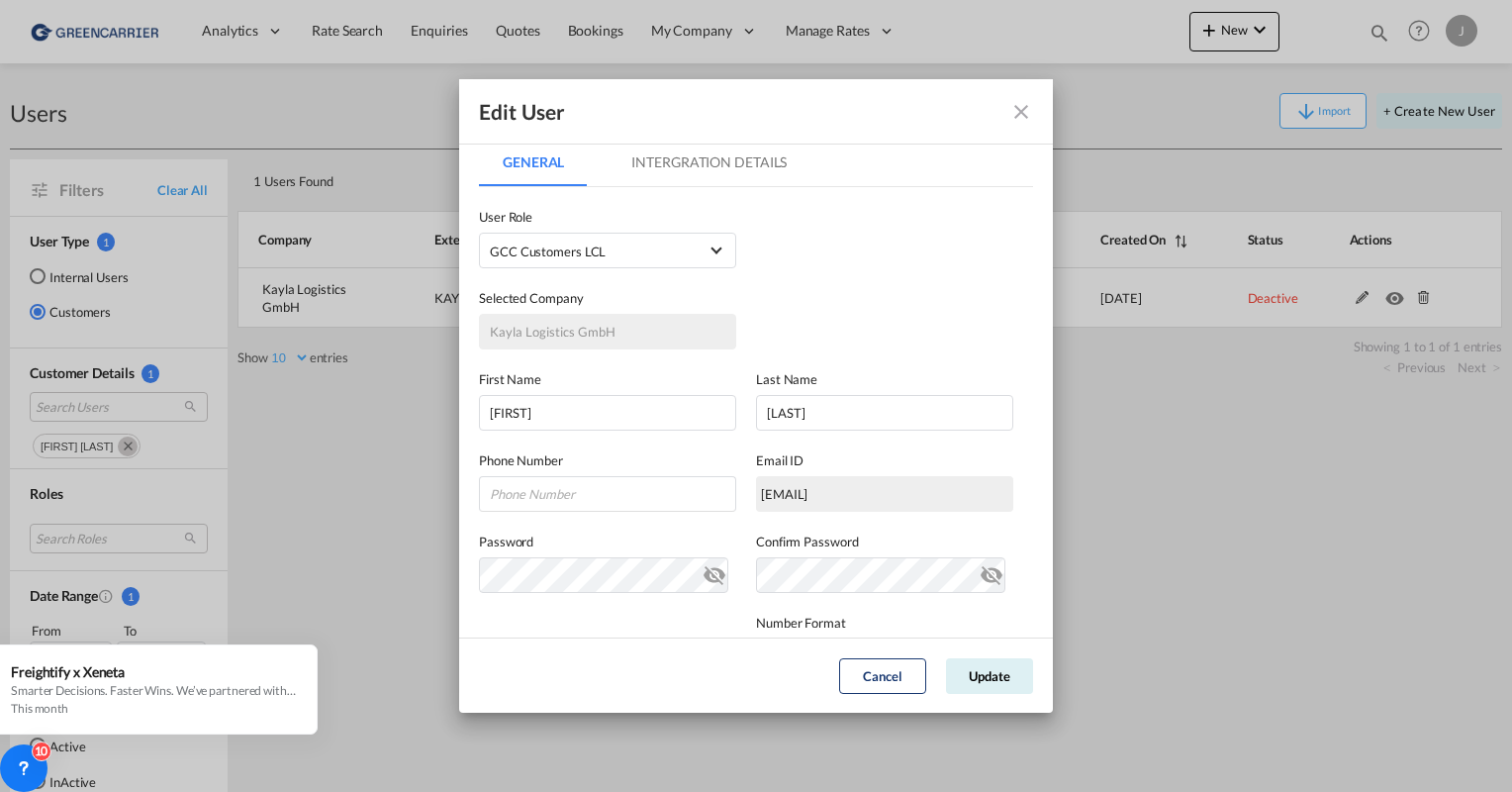 scroll, scrollTop: 0, scrollLeft: 0, axis: both 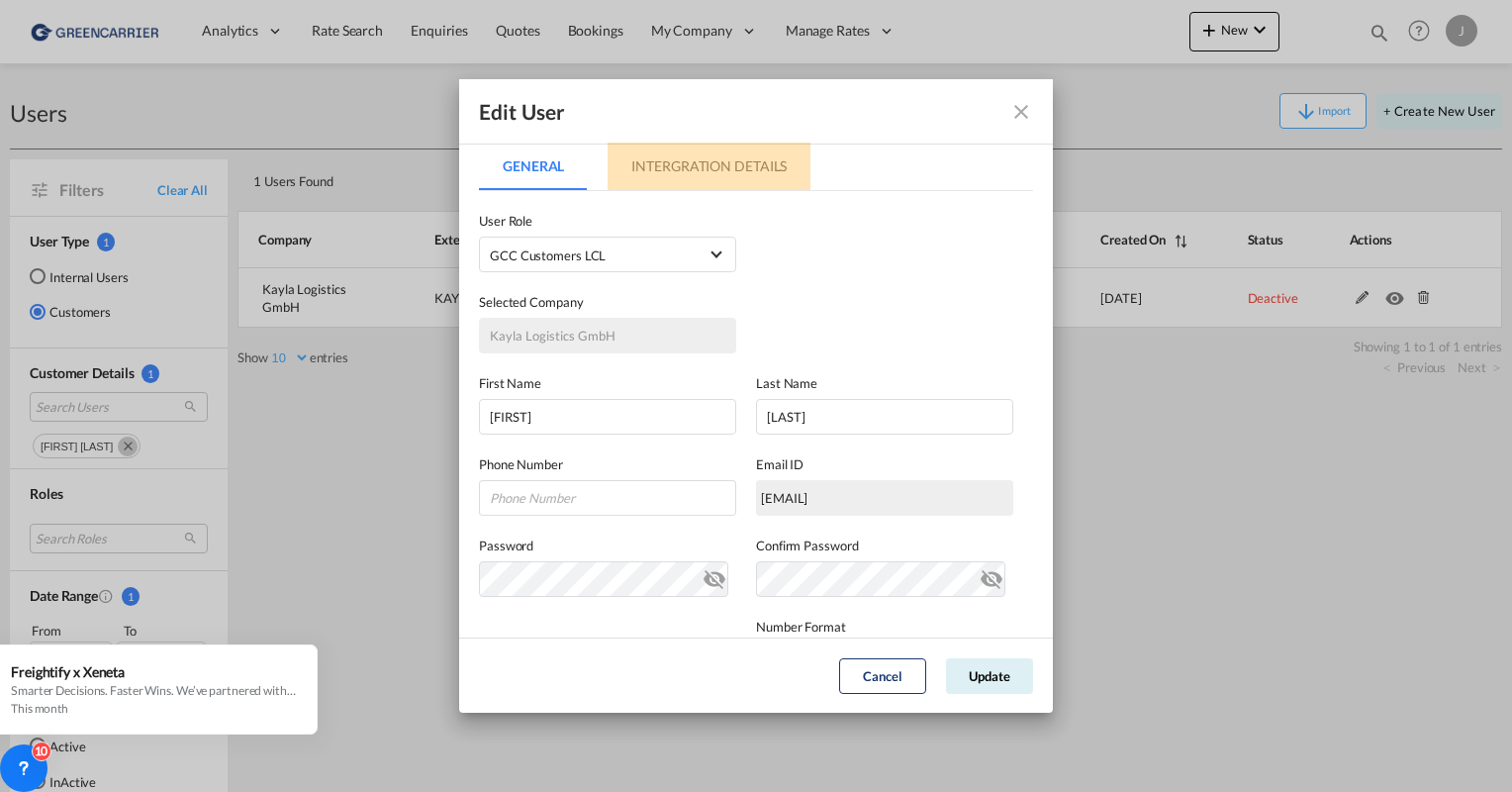 click on "Intergration Details" at bounding box center (709, 166) 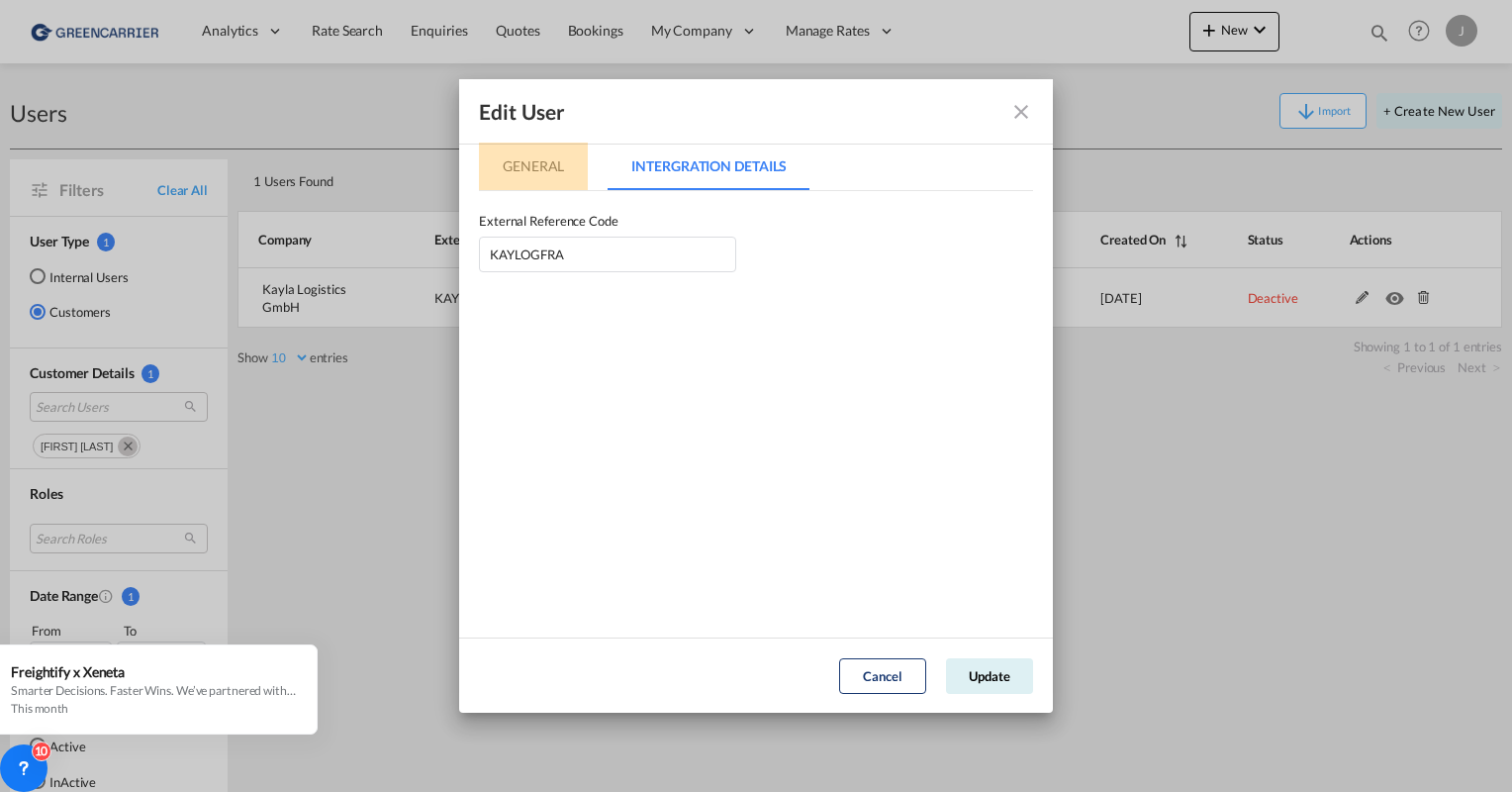 drag, startPoint x: 551, startPoint y: 166, endPoint x: 578, endPoint y: 218, distance: 58.59181 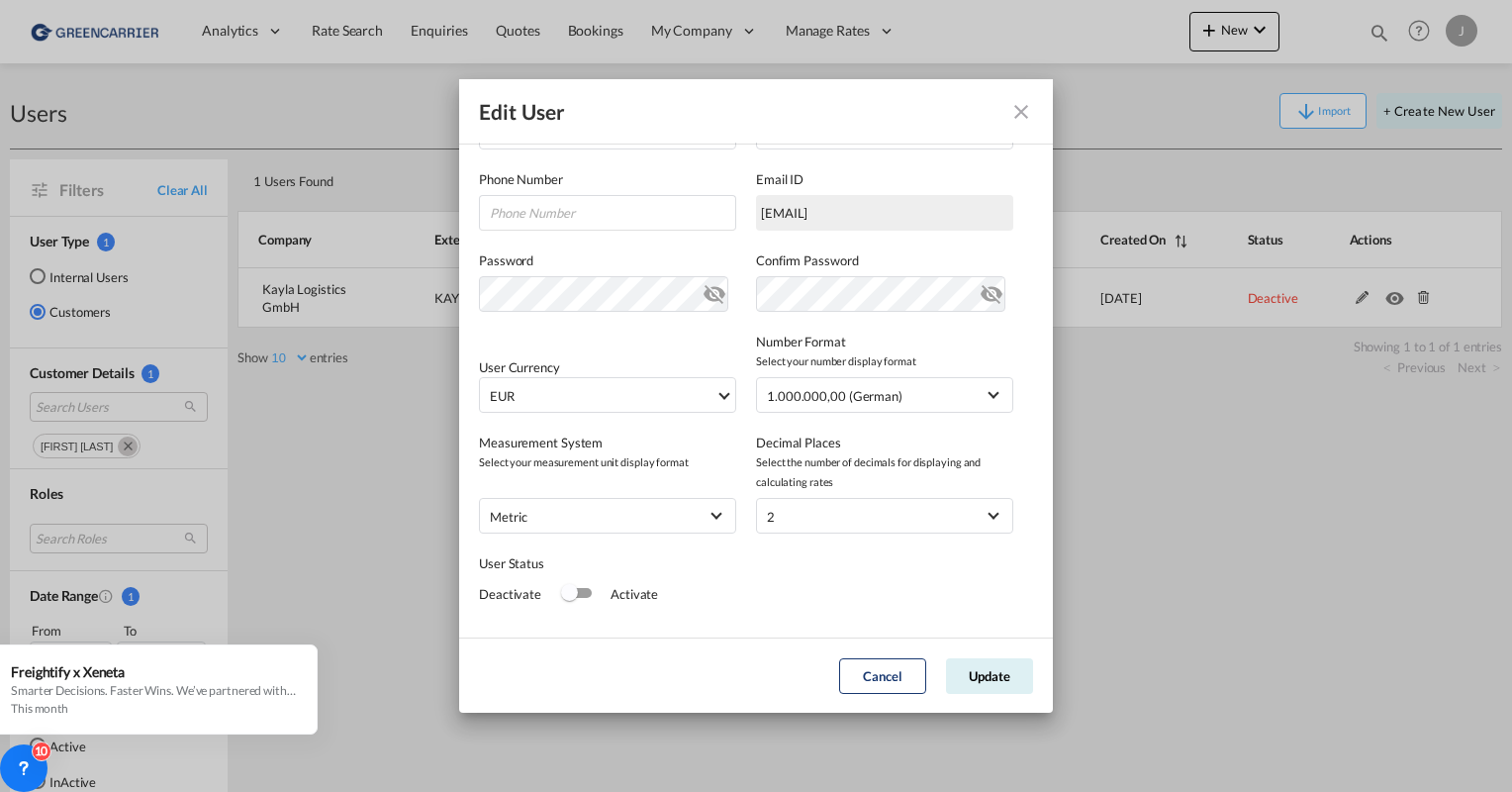 scroll, scrollTop: 316, scrollLeft: 0, axis: vertical 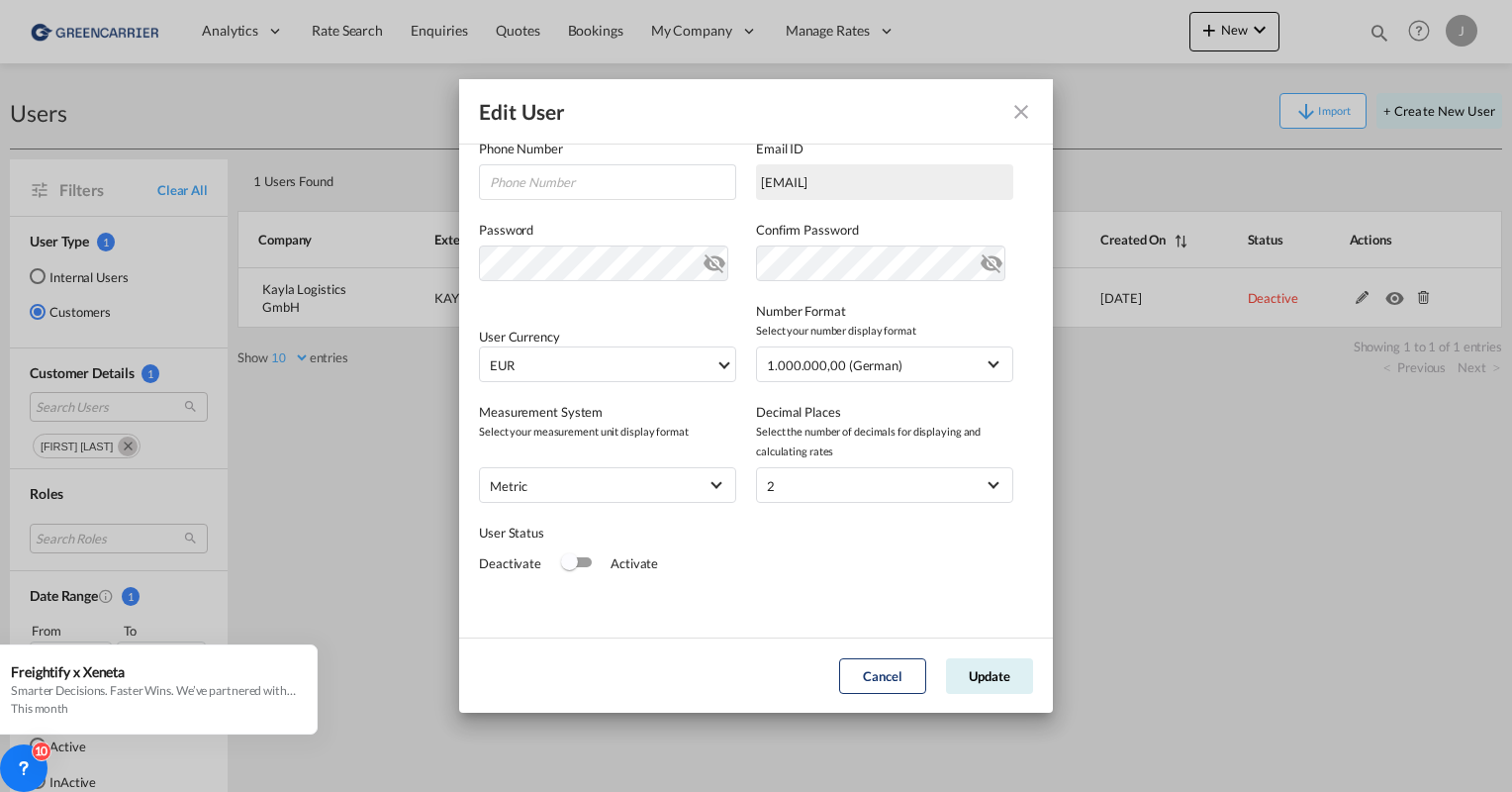 click at bounding box center [576, 563] 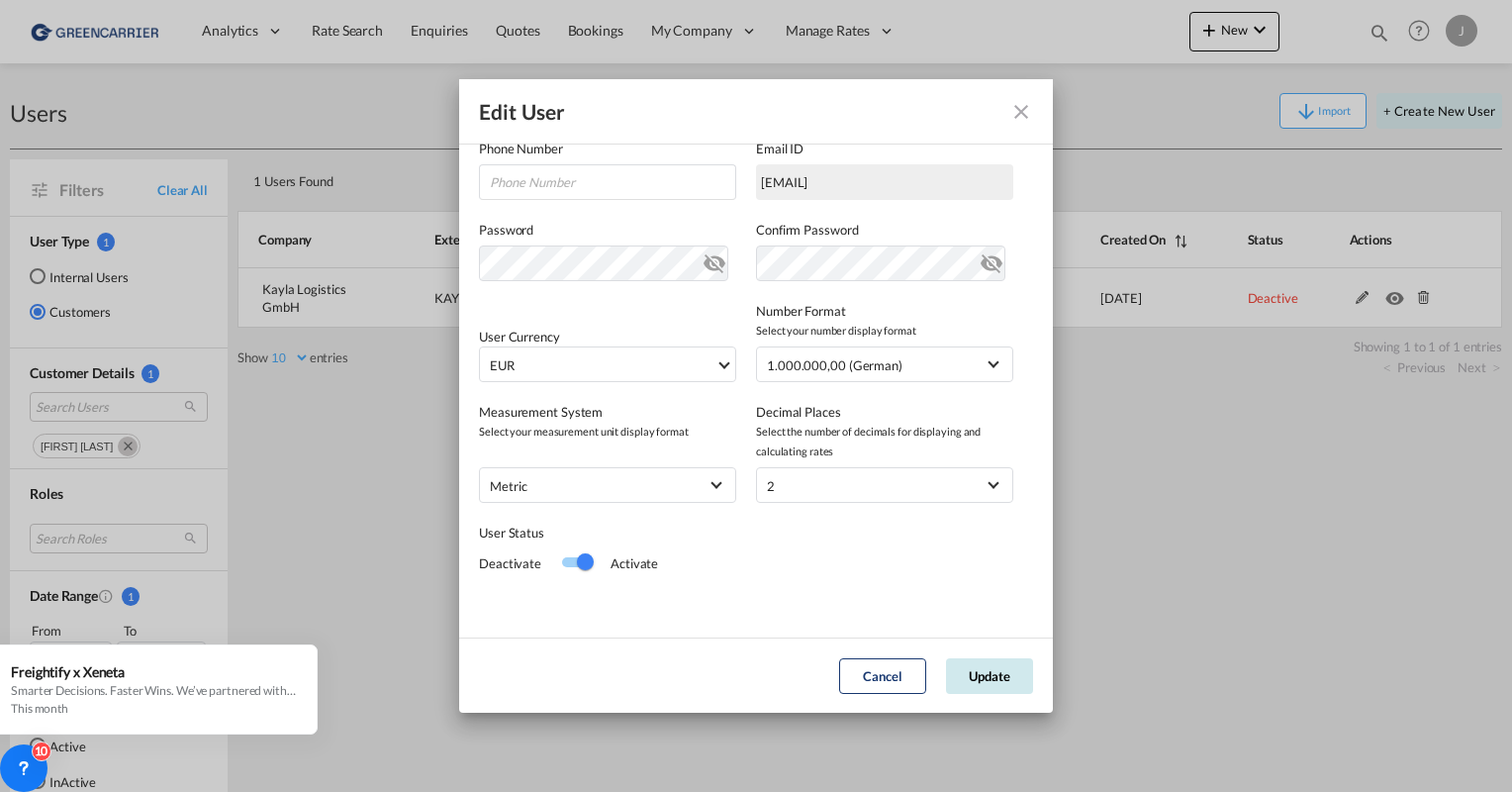 click on "Update" 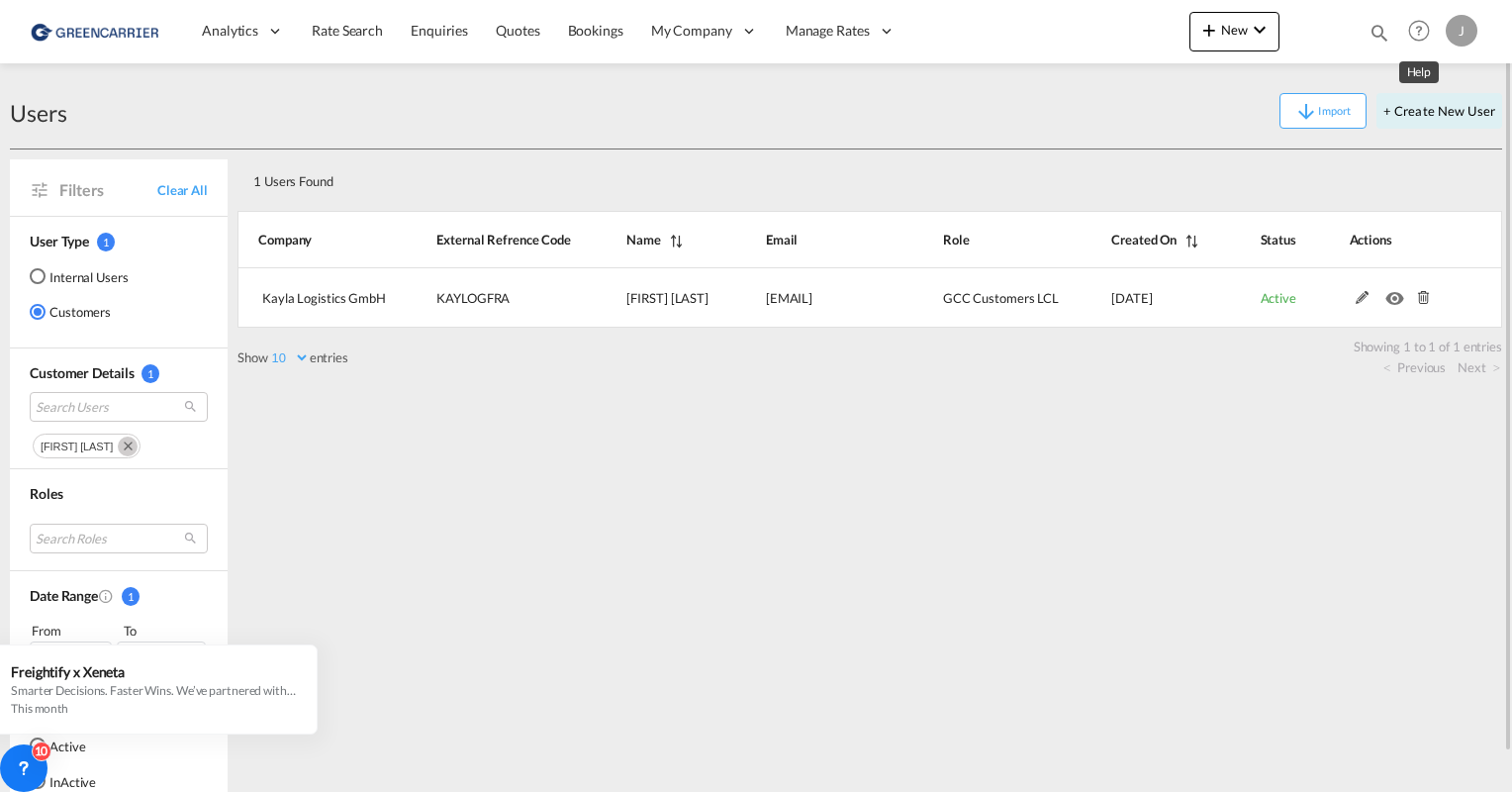click on "J" at bounding box center [1462, 31] 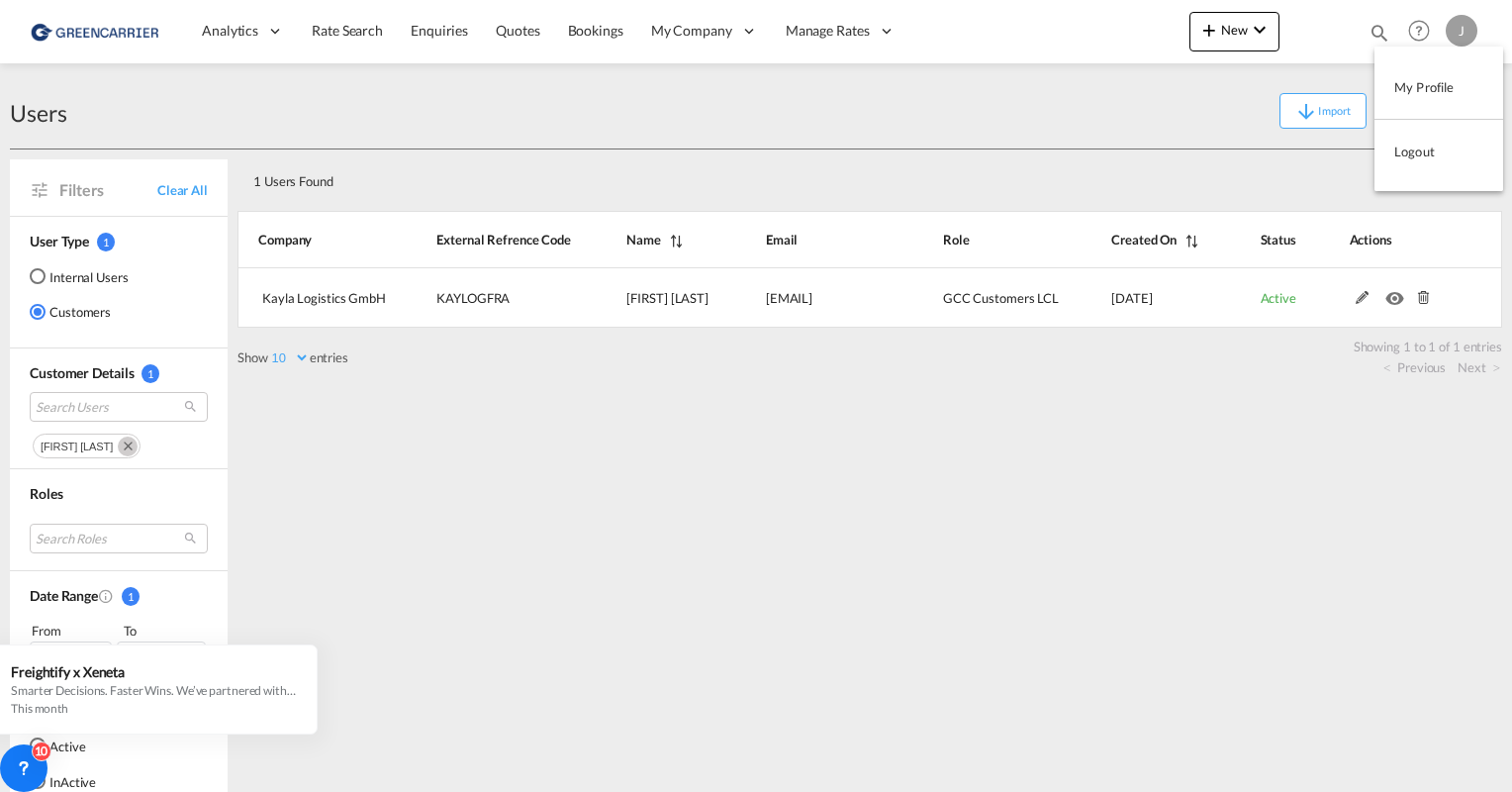 click on "Logout" at bounding box center [1439, 151] 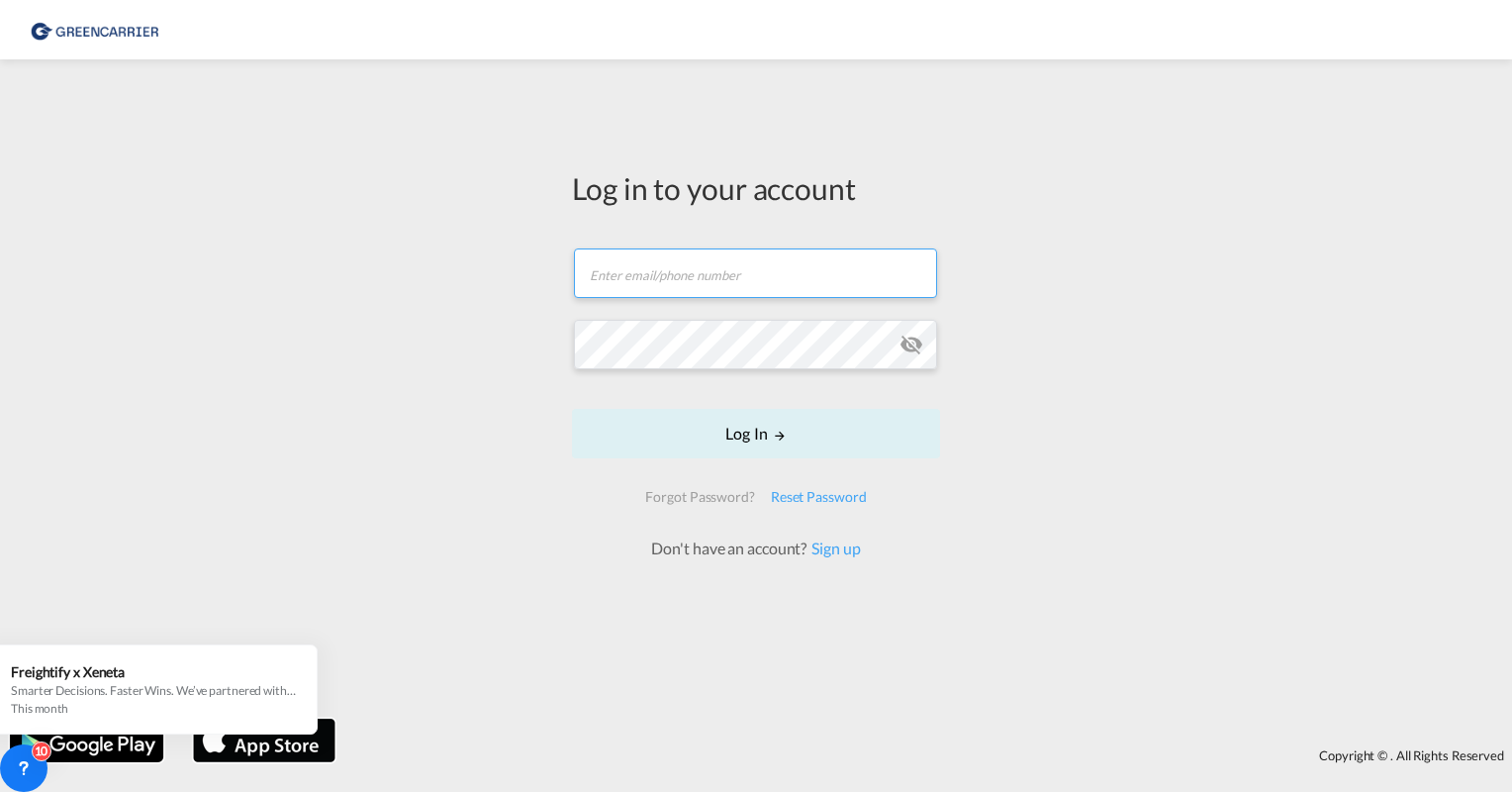 type on "[EMAIL]" 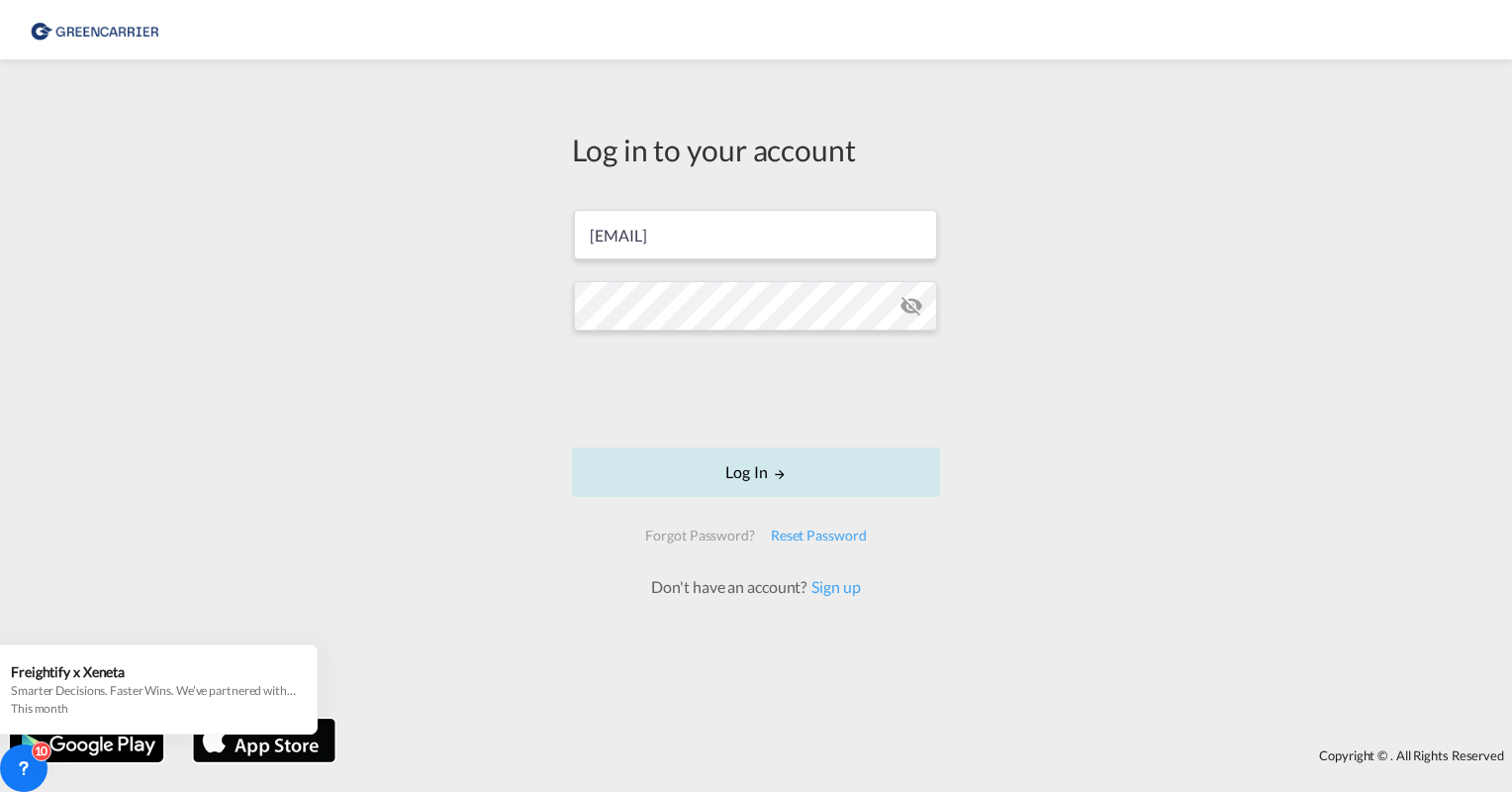 drag, startPoint x: 720, startPoint y: 473, endPoint x: 710, endPoint y: 485, distance: 15.6205 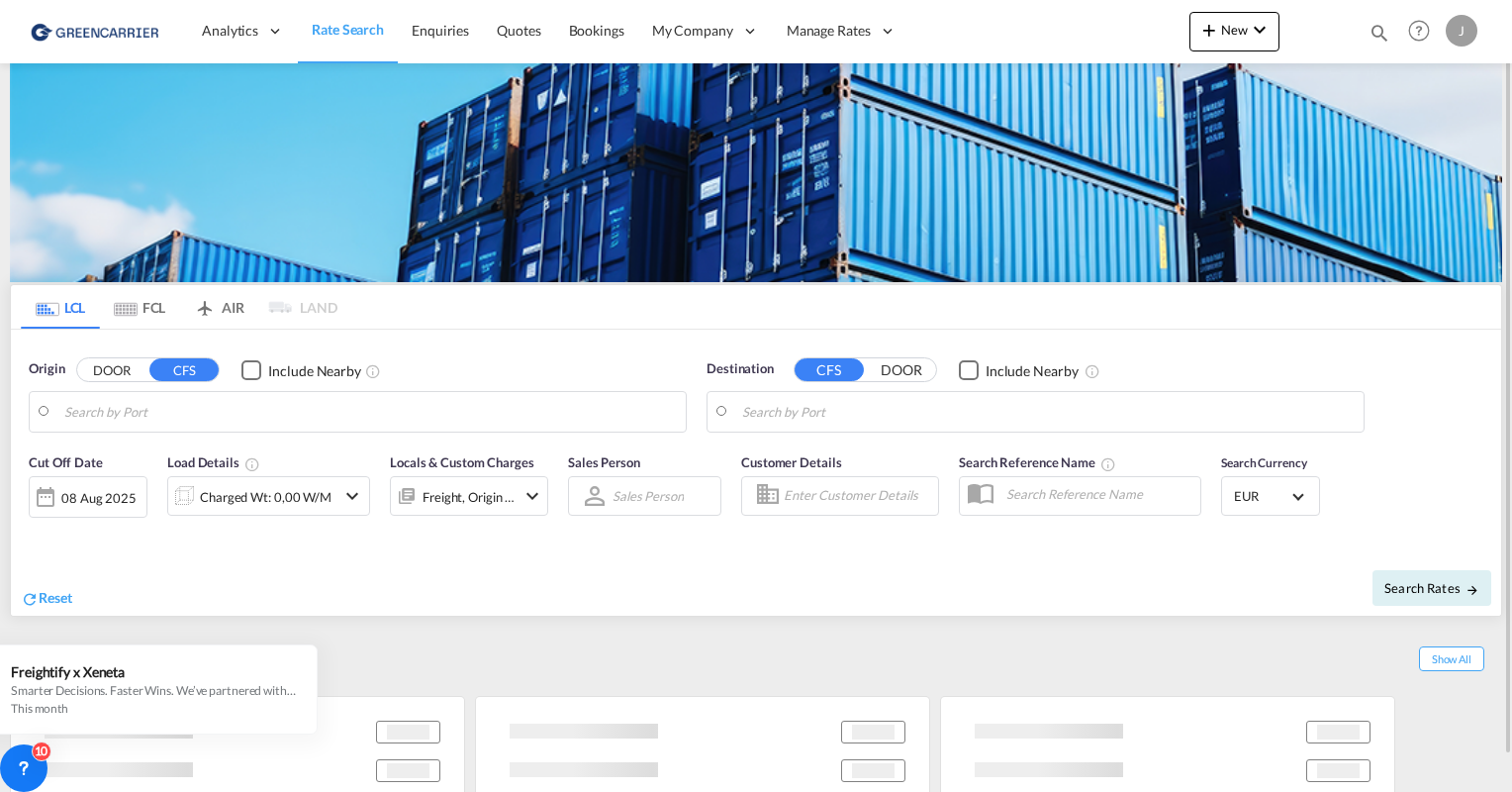 type on "Hamburg, DEHAM" 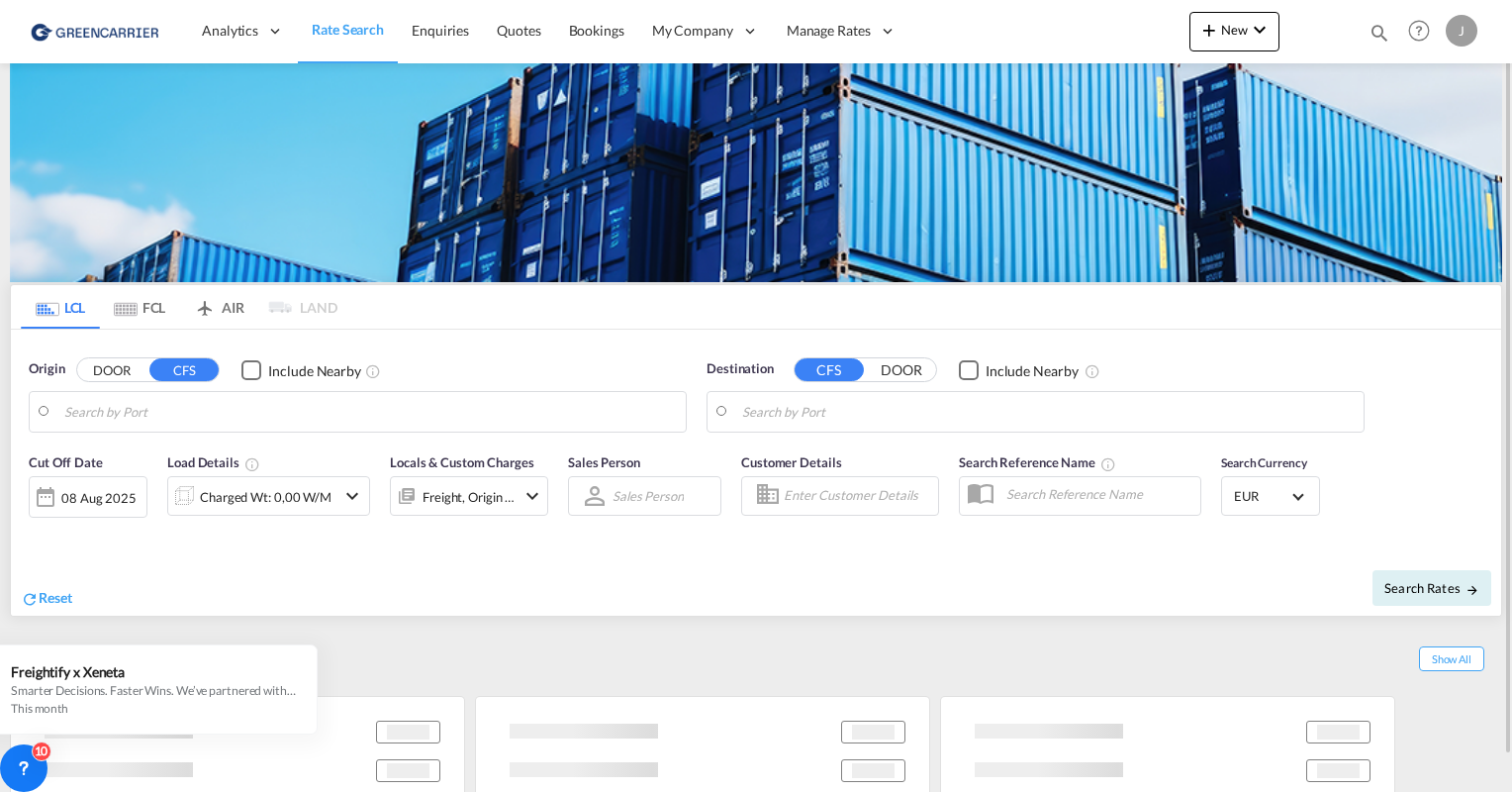 type on "Shanghai, SH, CNSHA" 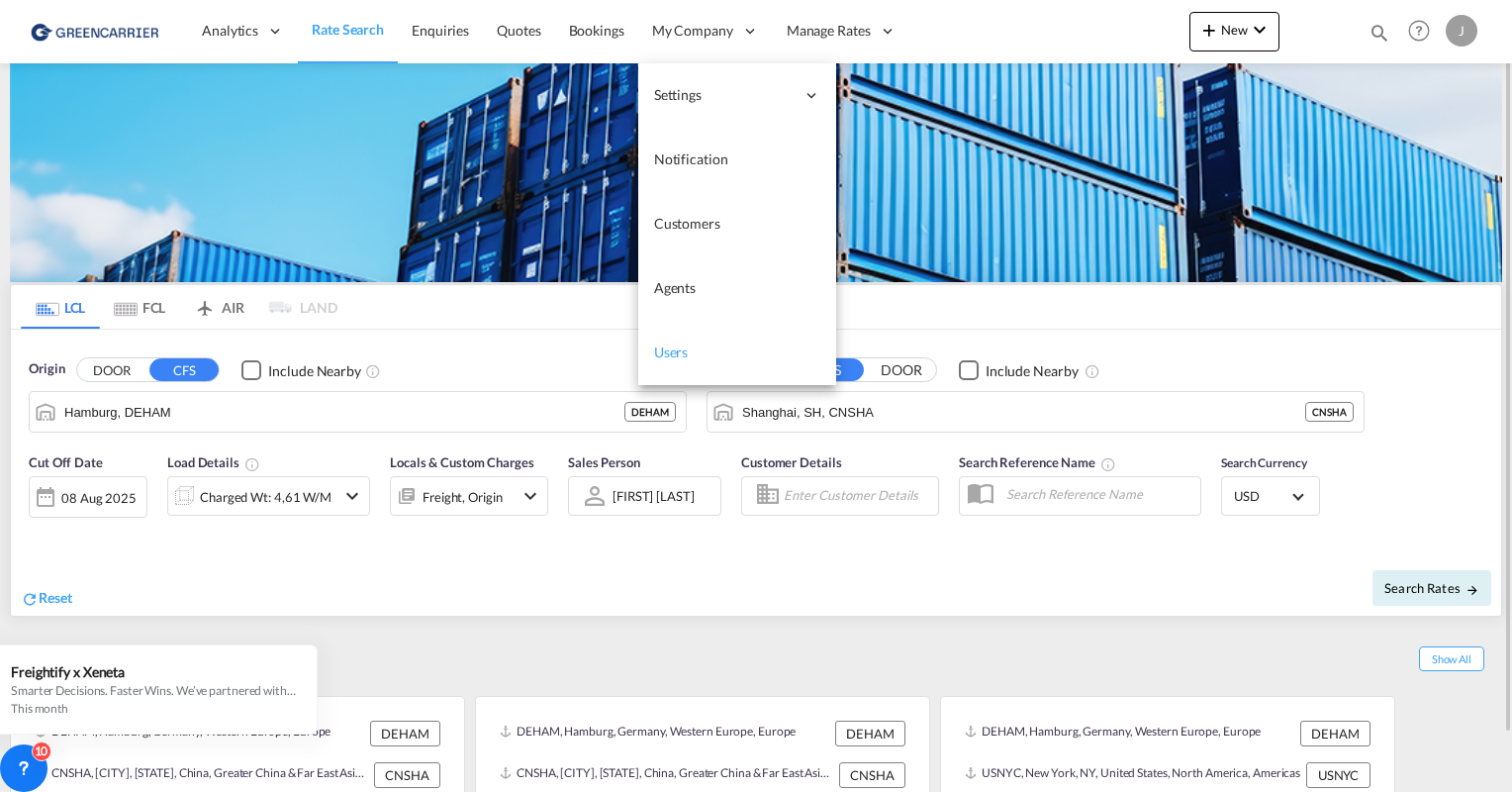click on "Users" at bounding box center (737, 352) 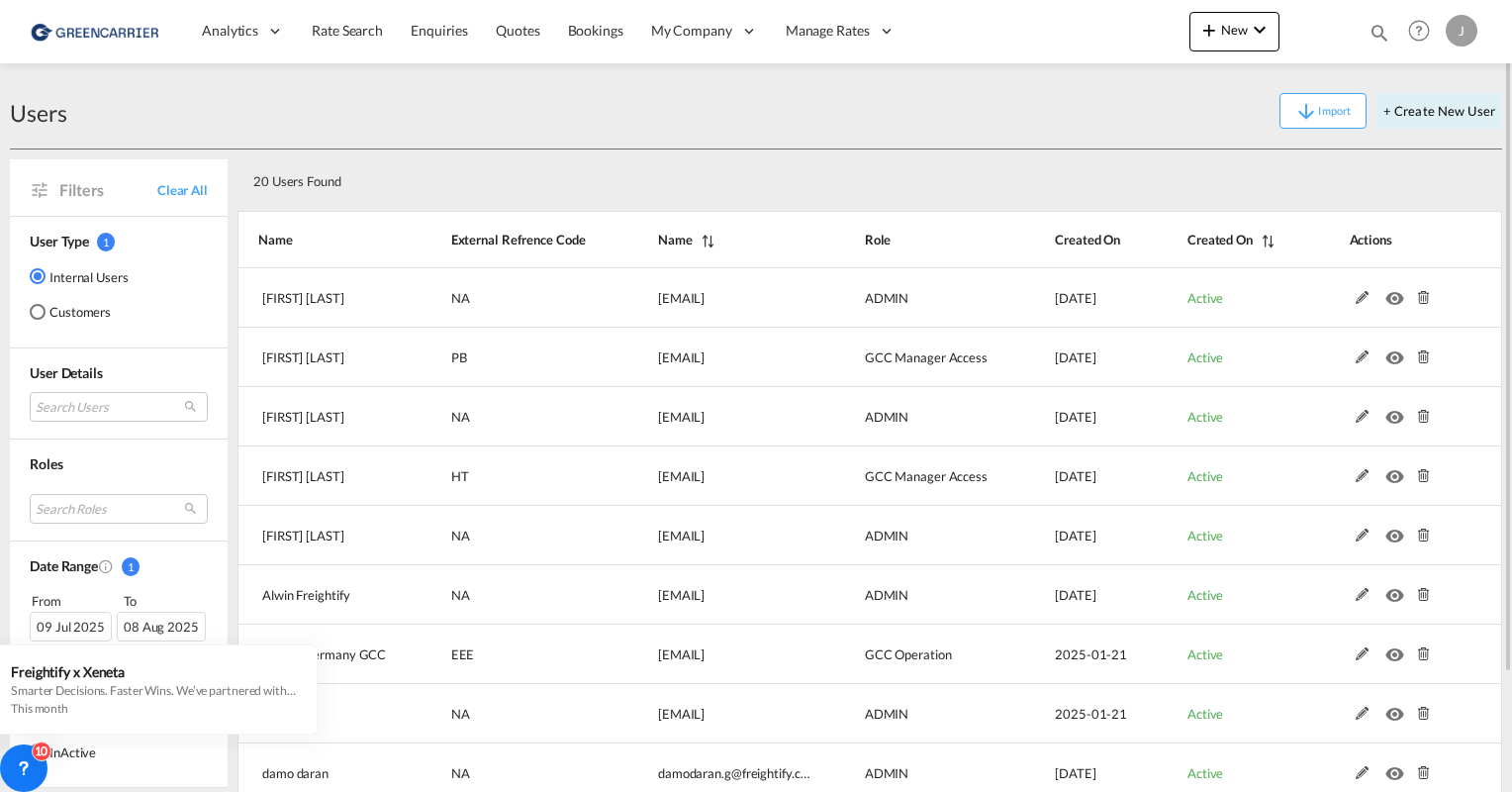 click on "Internal Users
Customers" at bounding box center [79, 302] 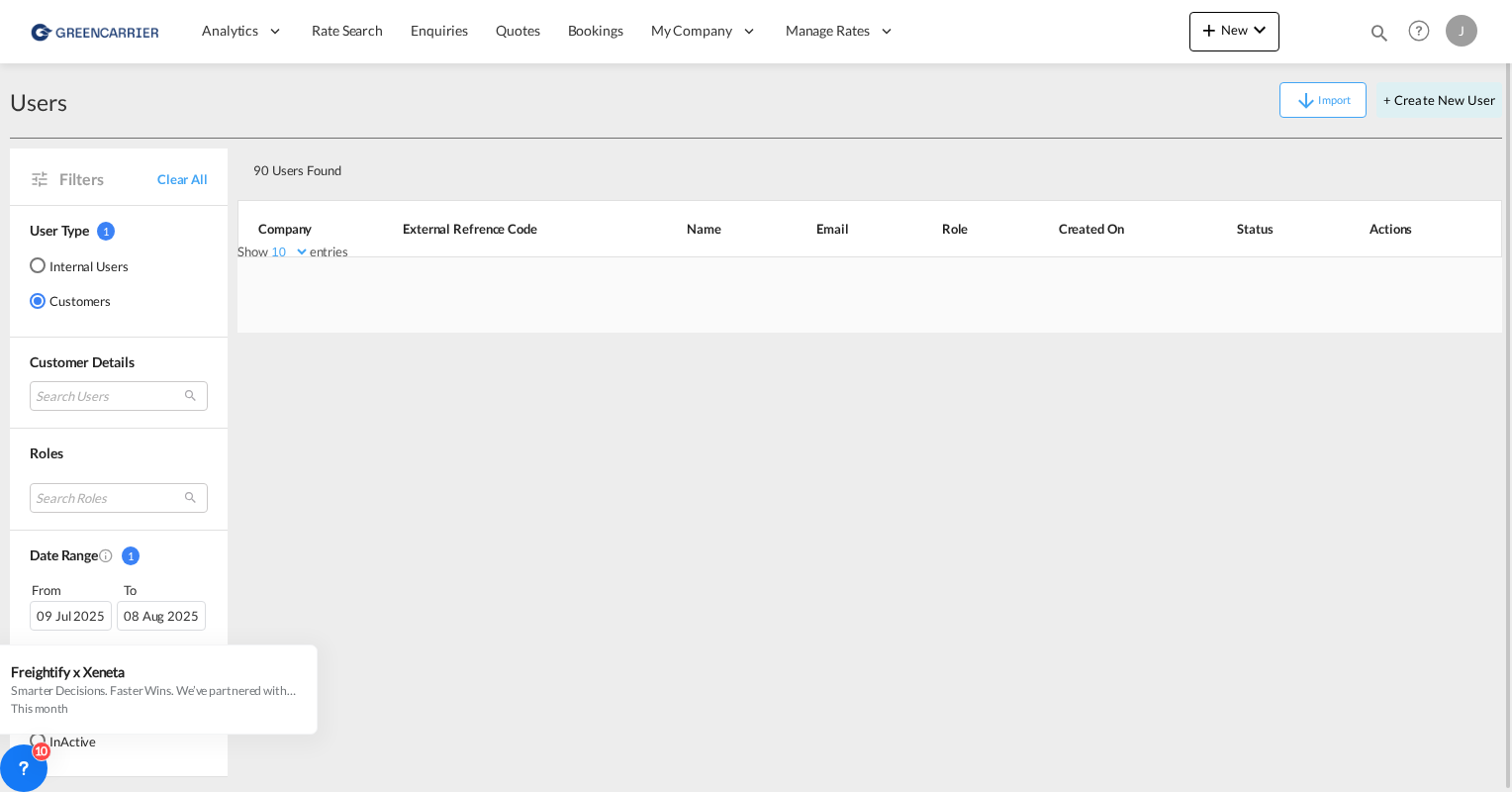 scroll, scrollTop: 0, scrollLeft: 0, axis: both 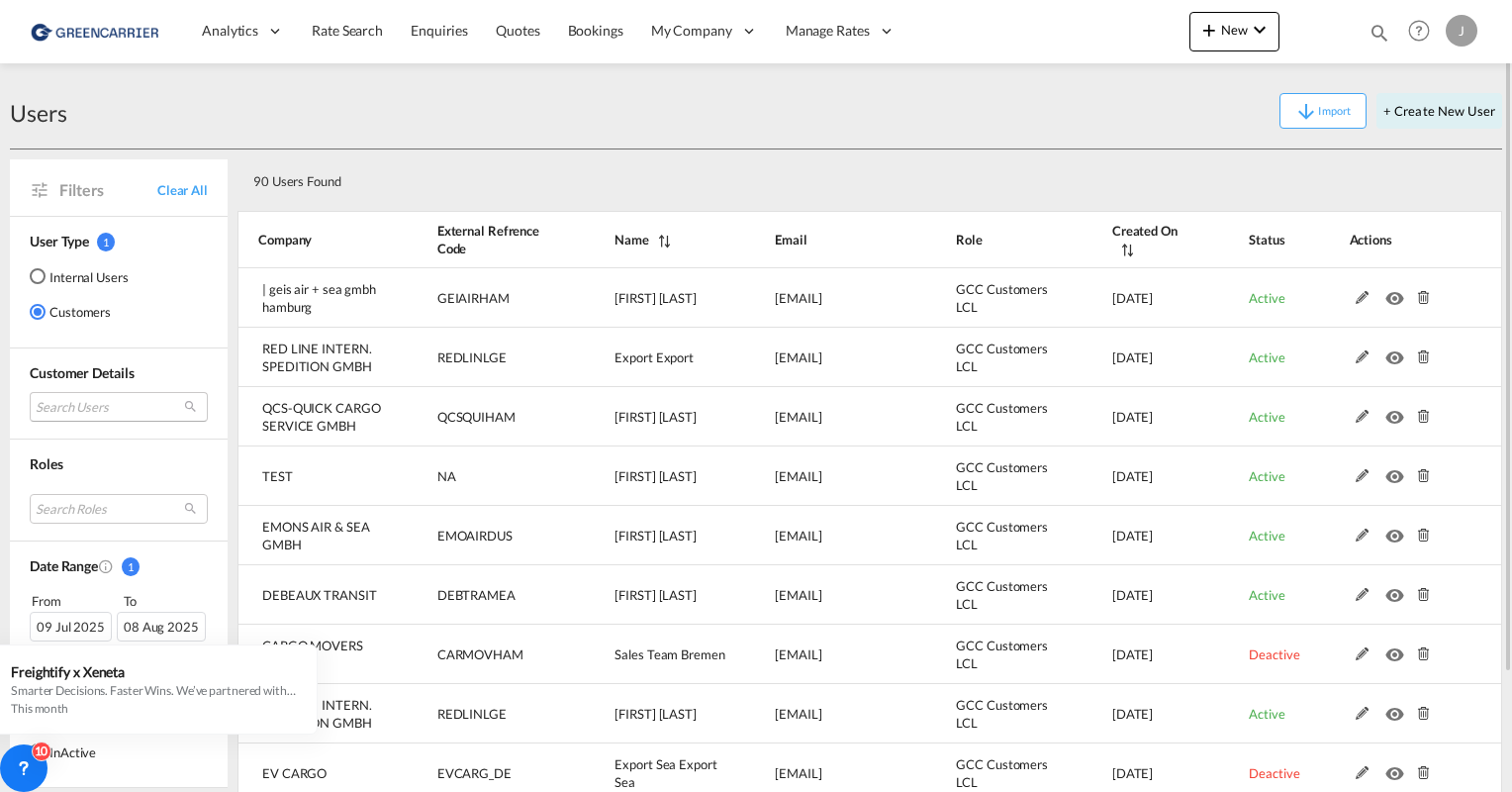 click on "Search Users user name
user [FIRST] [LAST] [EMAIL]    | Geis Air + Sea GmbH Hamburg
user [FIRST] [FIRST] [EMAIL]    | Red Line Intern. Spedition GmbH
user [FIRST] [LAST] [EMAIL]    | QCS-Quick Cargo Service GmbH
user [FIRST] [LAST] [EMAIL]    | Test
user [FIRST] [LAST] [EMAIL]    | Emons Air & Sea GmbH
user [FIRST] [LAST] [EMAIL]    | Debeaux Transit
user [FIRST] [LAST] [EMAIL]    | Cargo Movers GmbH
user [FIRST] [LAST] [EMAIL]    | Red Line Intern. Spedition GmbH
user [FIRST] [LAST] [EMAIL]    | Ev Cargo
user [FIRST] [LAST] [EMAIL]    | Schenker Deutschland AG
user [FIRST] [LAST] [EMAIL]    | STC Cargo GmbH
user [FIRST] [LAST] [EMAIL]    | Hanseatic Freight Contor GmbH
user [FIRST] [LAST] [EMAIL]    | Damco Germany GmbH
user" at bounding box center (119, 407) 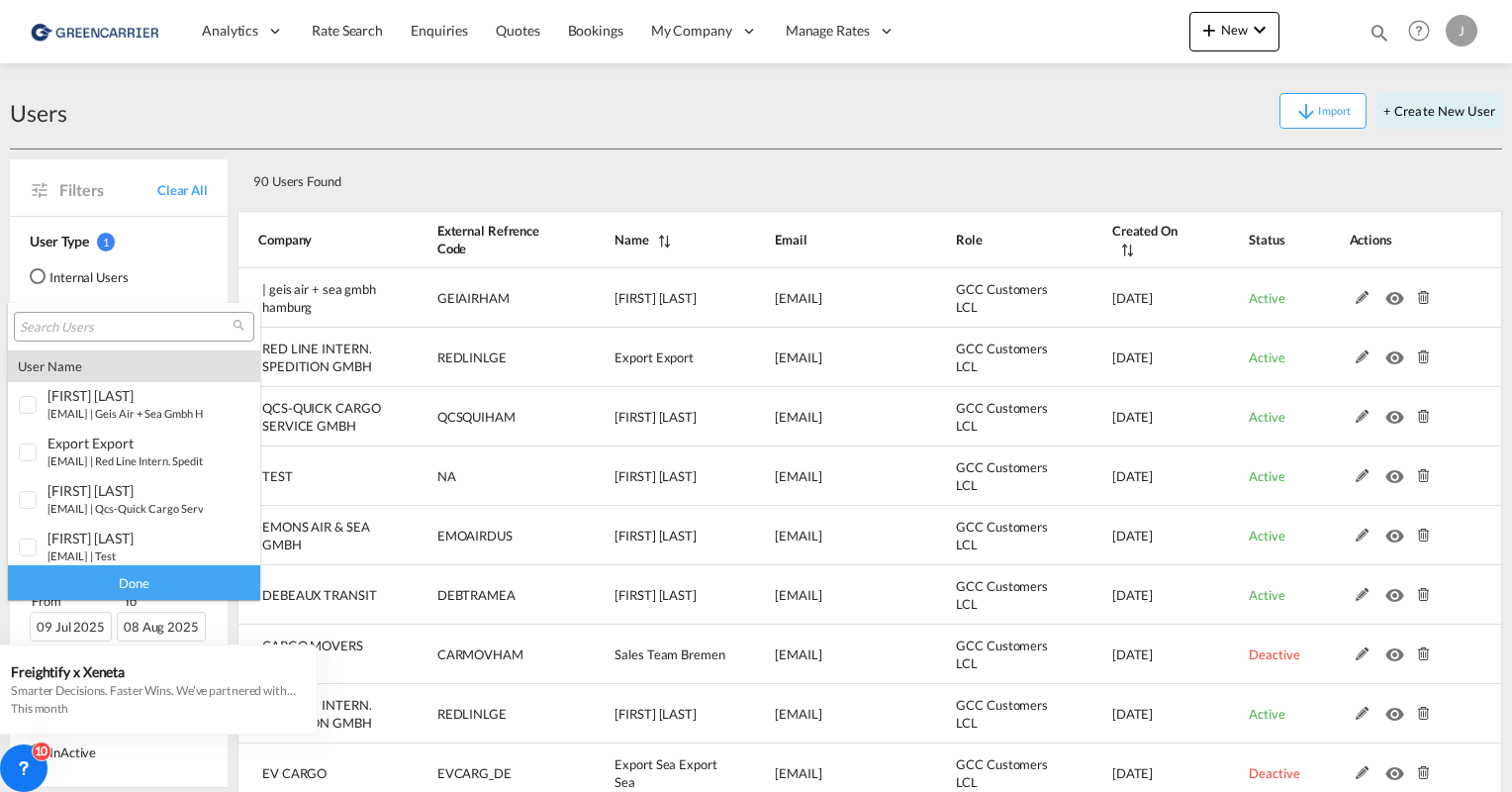 click at bounding box center (126, 328) 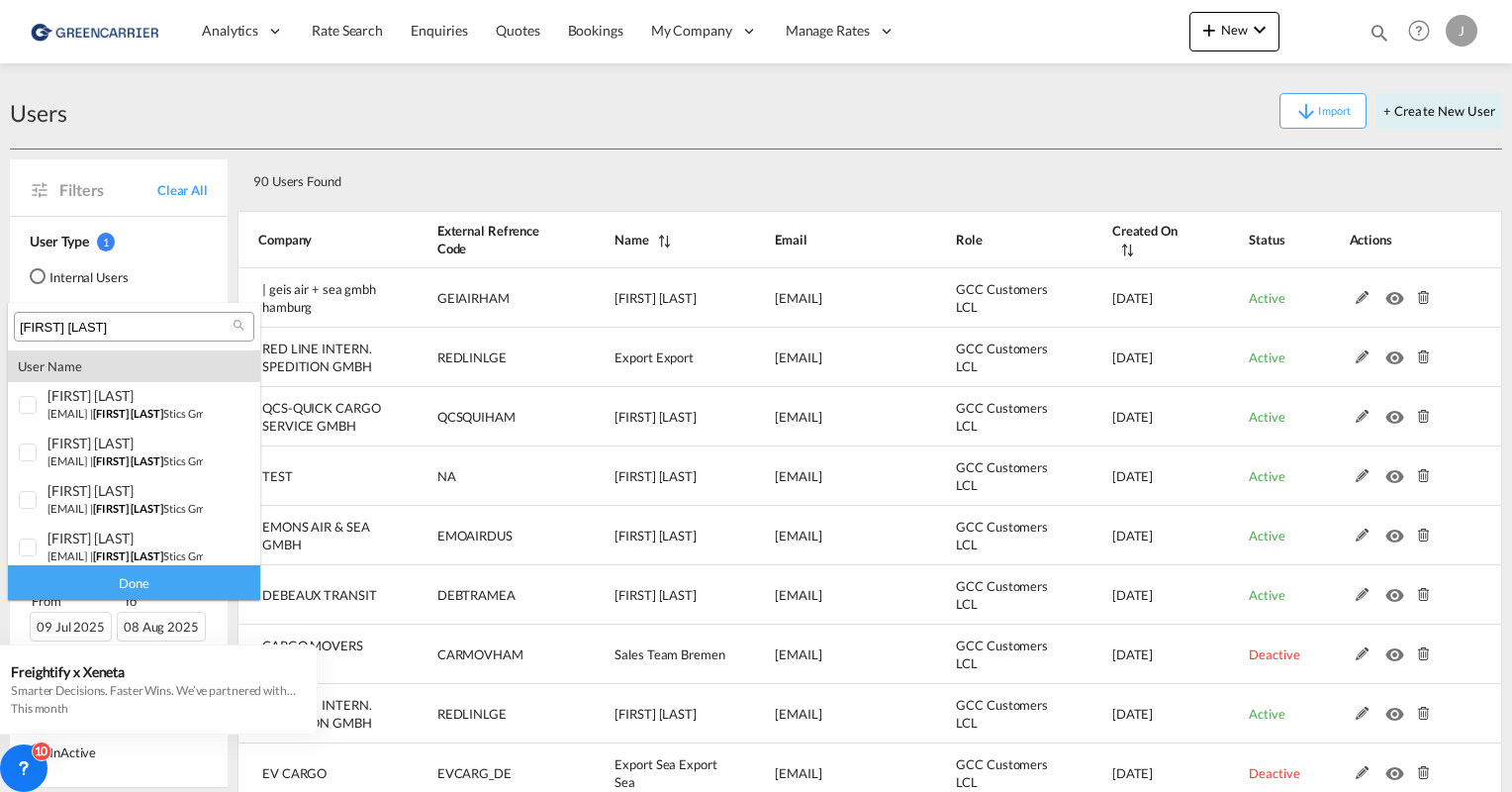 type on "[FIRST] [LAST]" 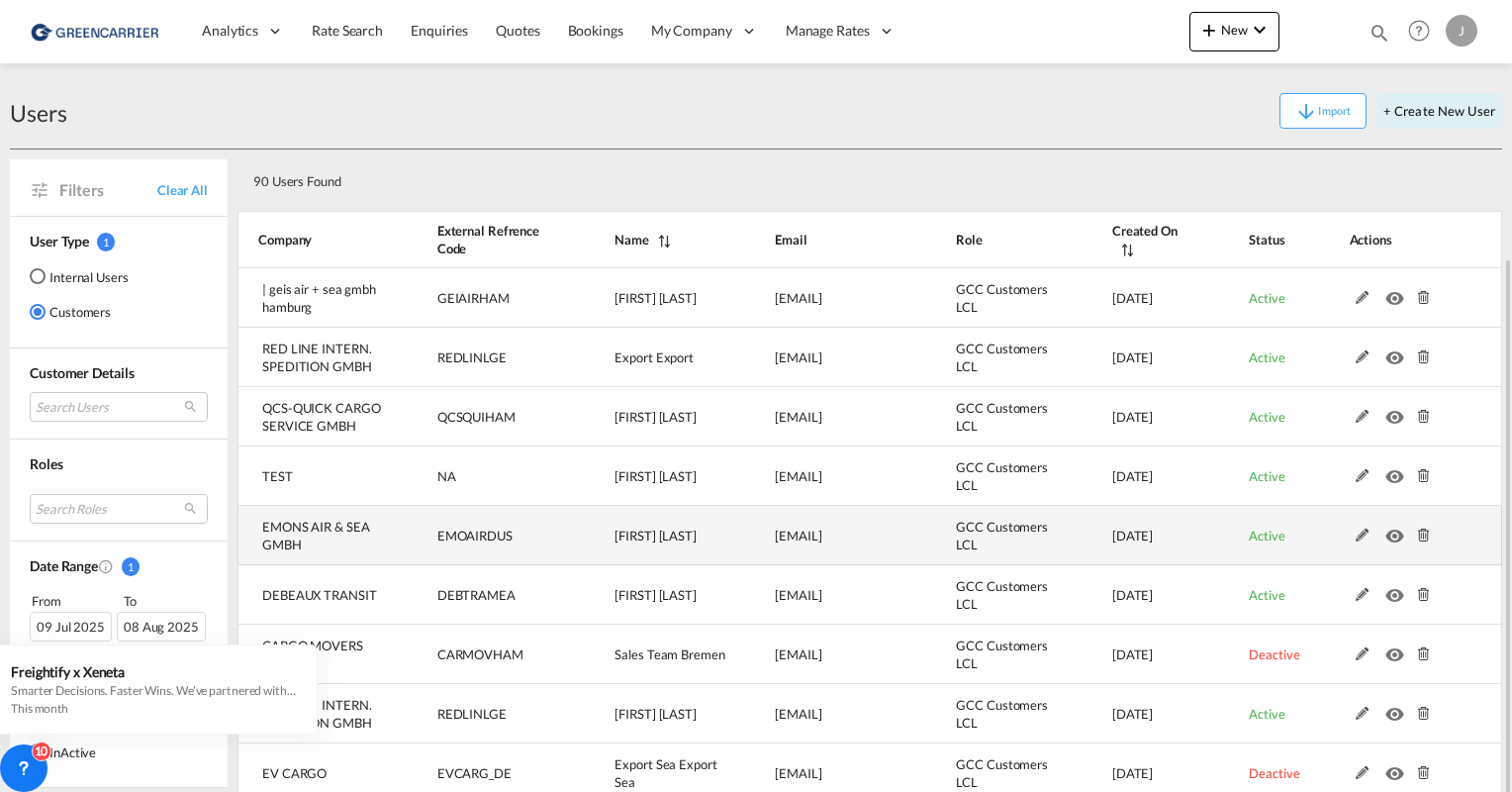 scroll, scrollTop: 139, scrollLeft: 0, axis: vertical 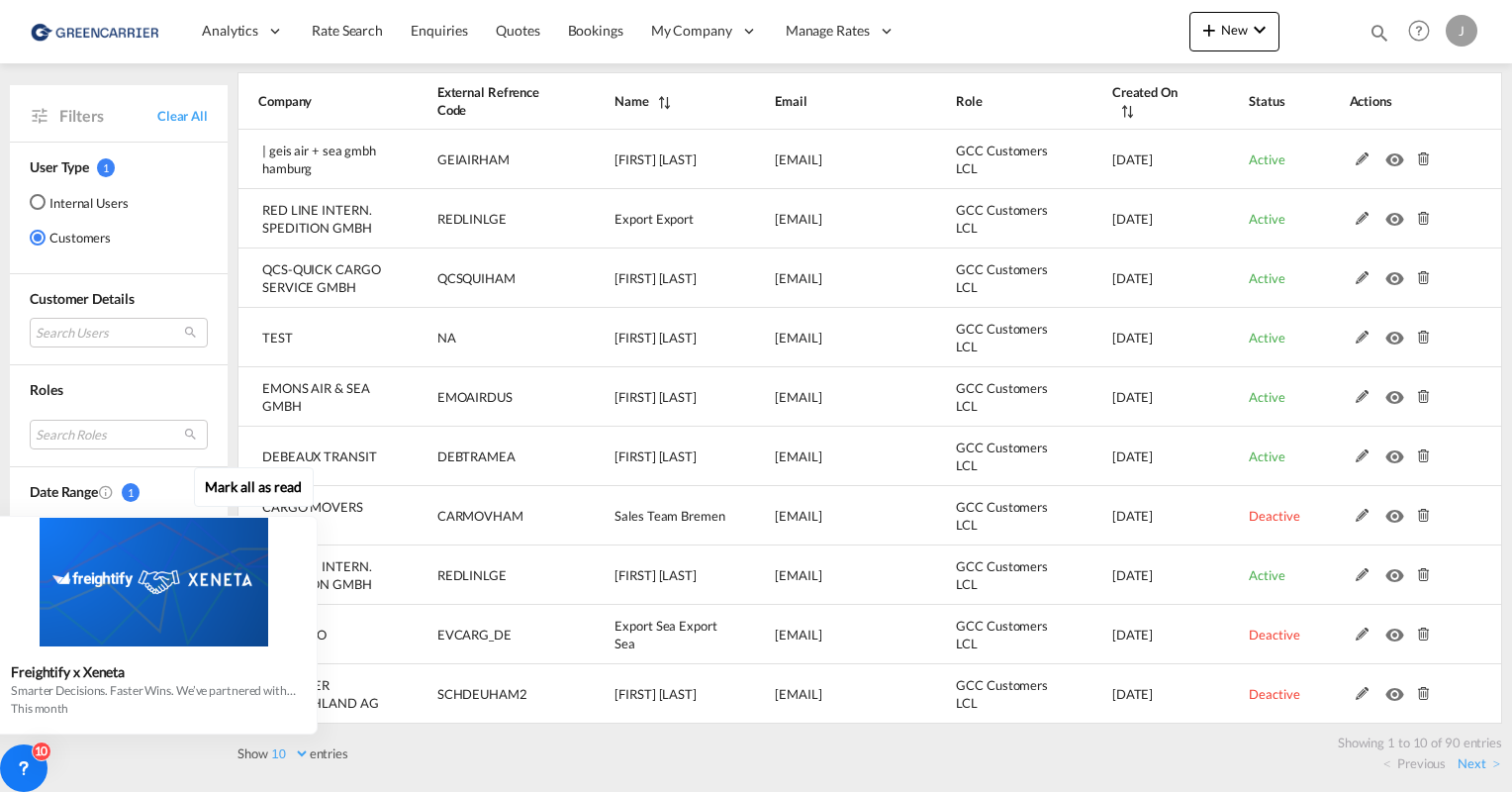 click at bounding box center [153, 582] 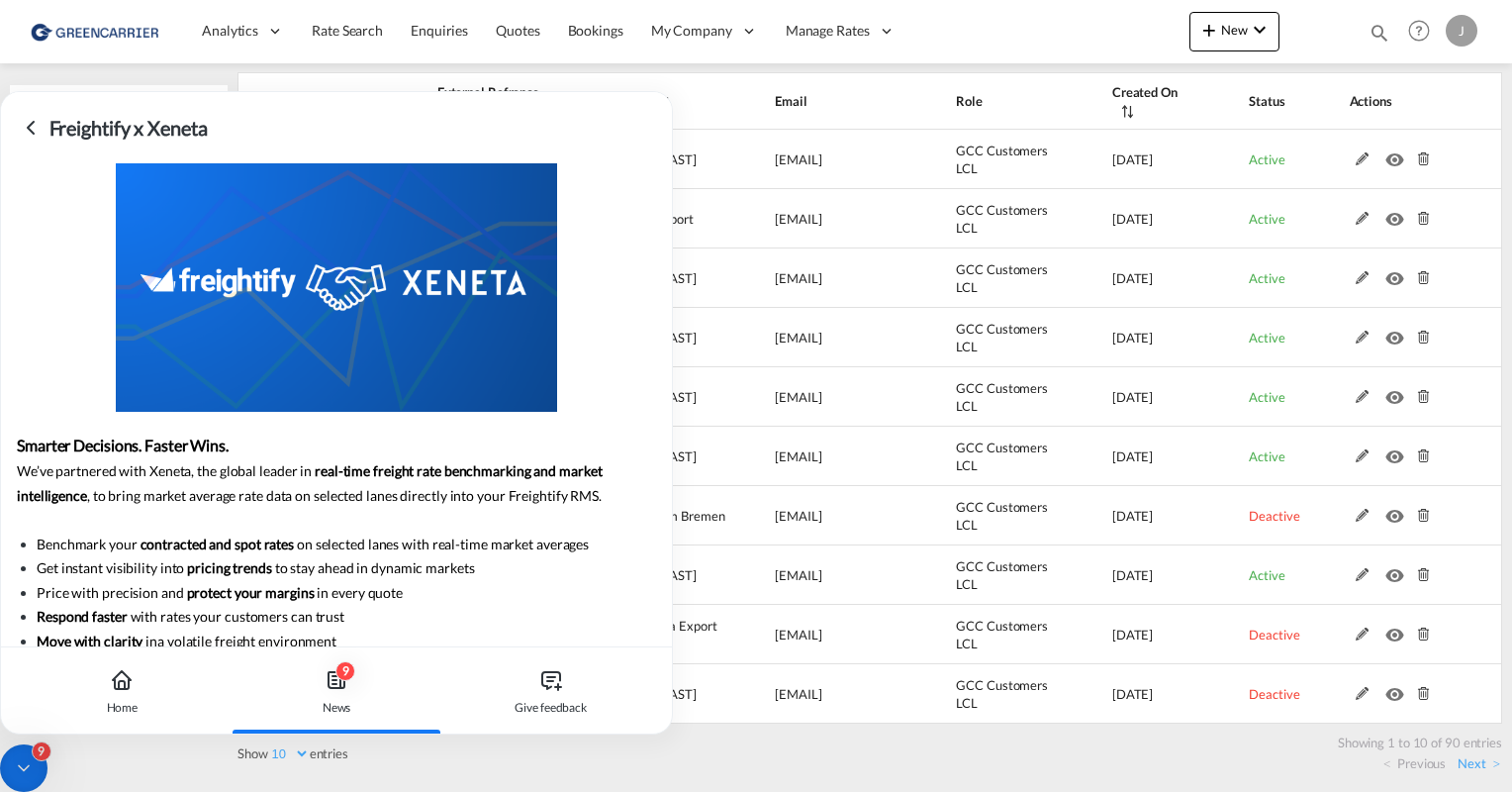 click 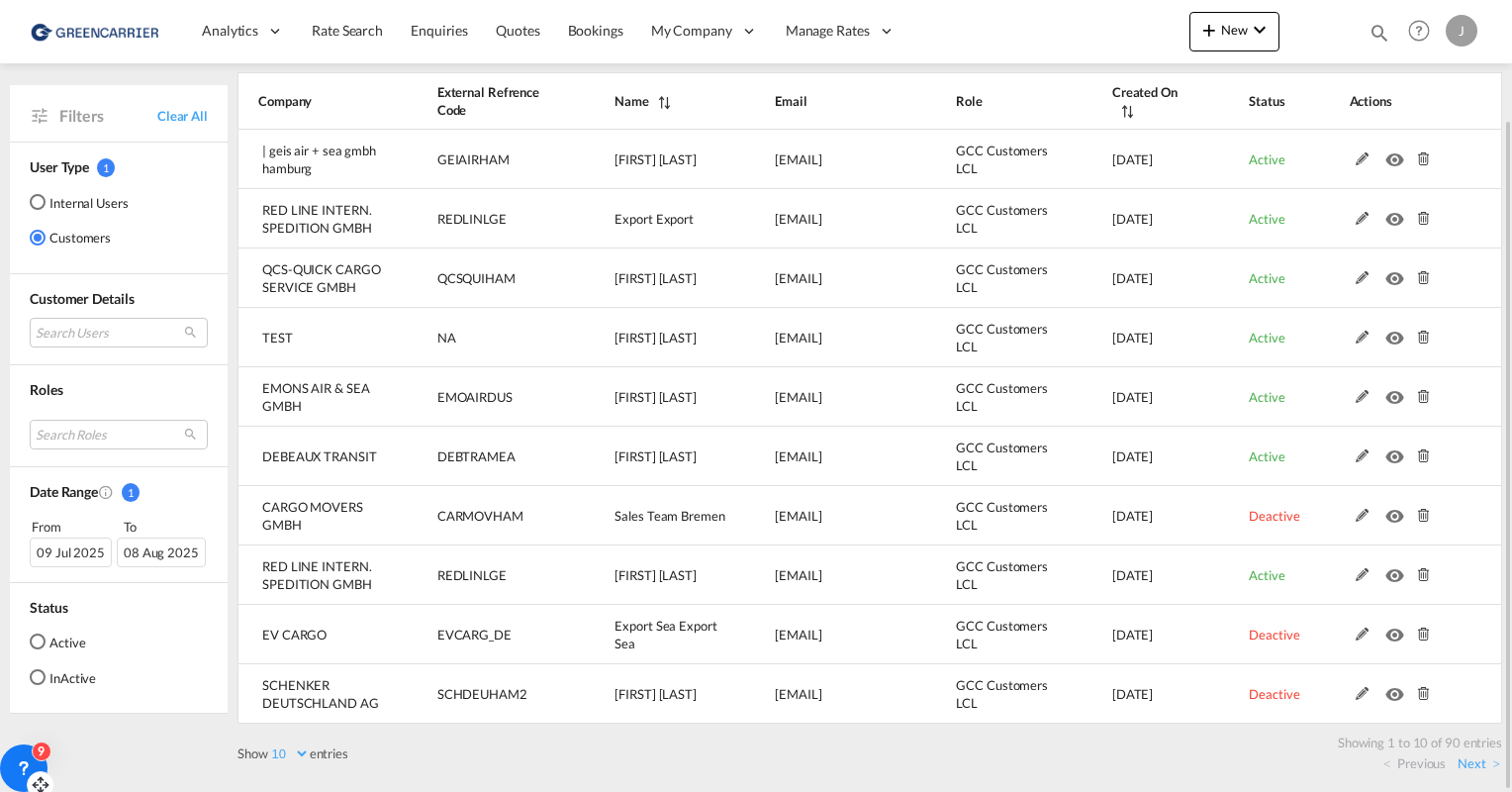 click at bounding box center [38, 642] 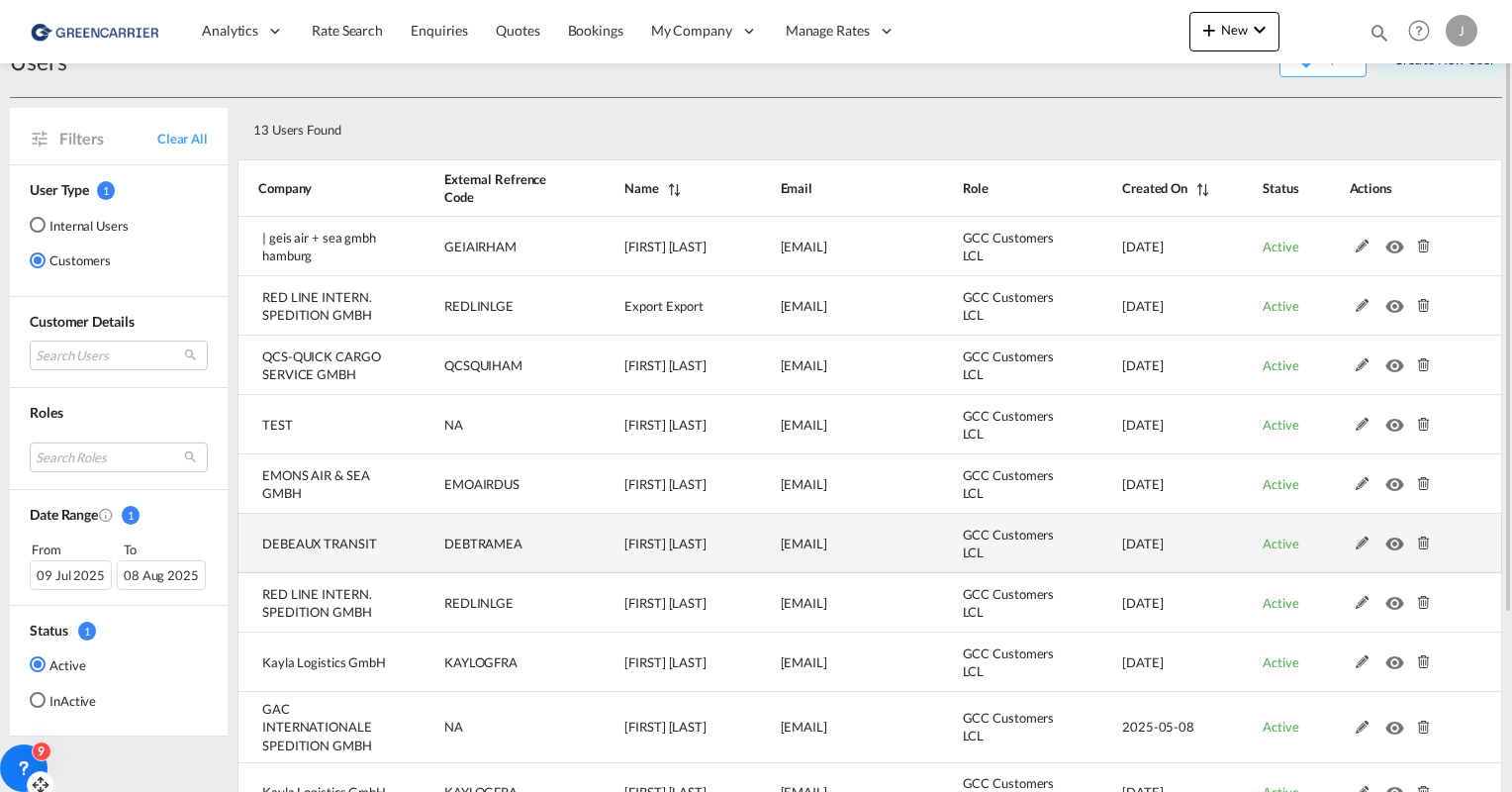 scroll, scrollTop: 0, scrollLeft: 0, axis: both 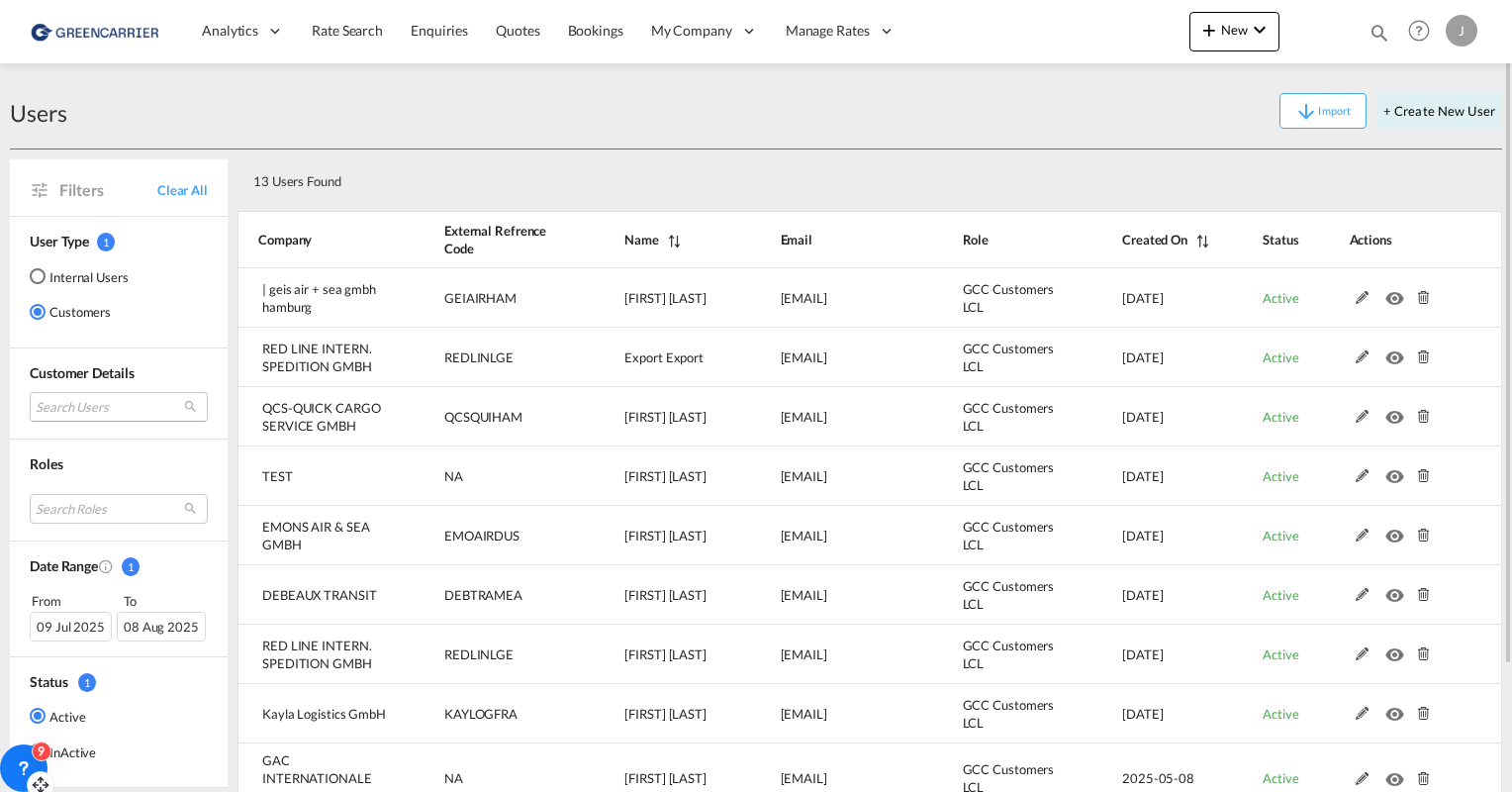 click on "Search Users" at bounding box center [119, 407] 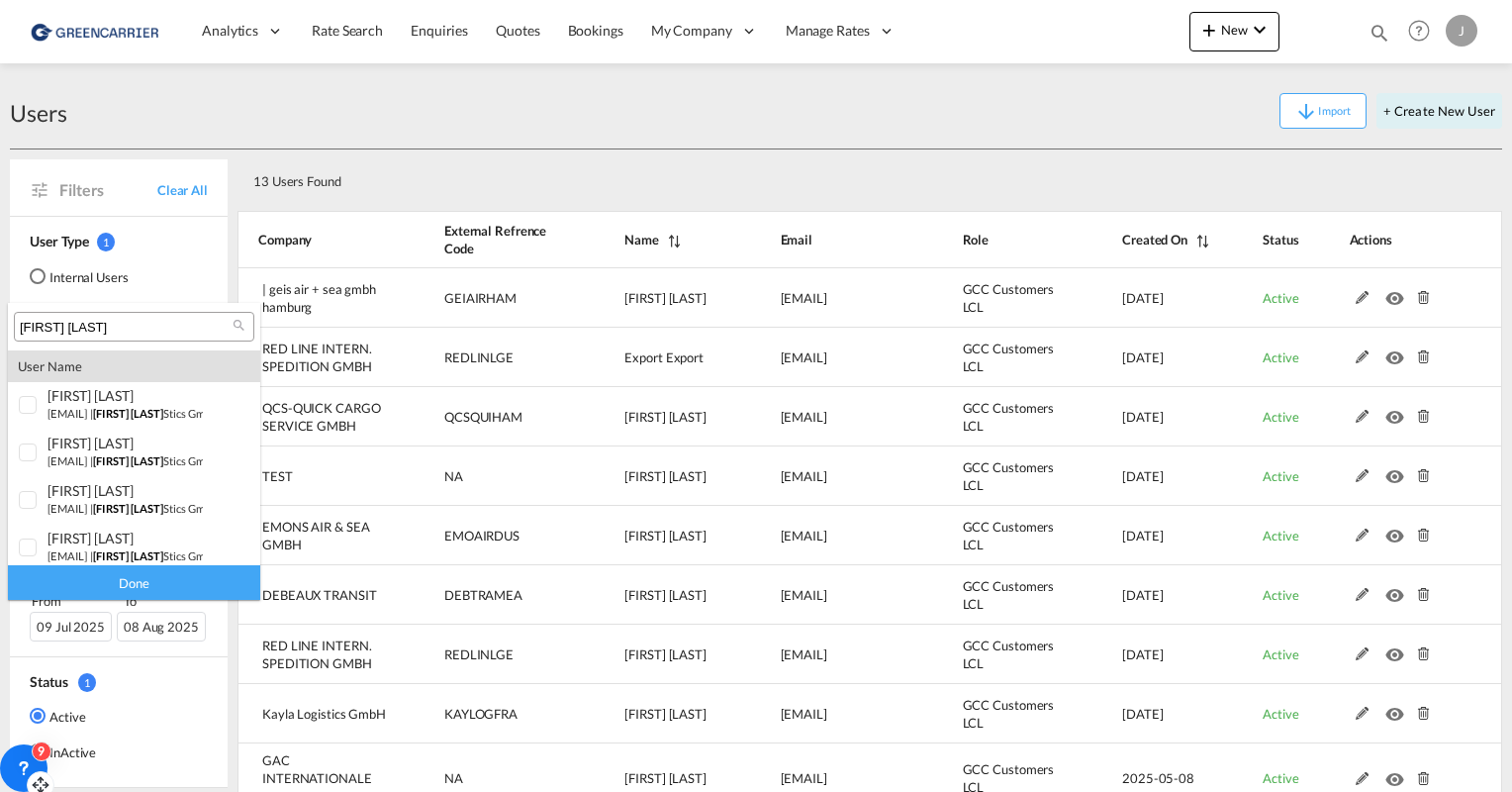 click at bounding box center [756, 396] 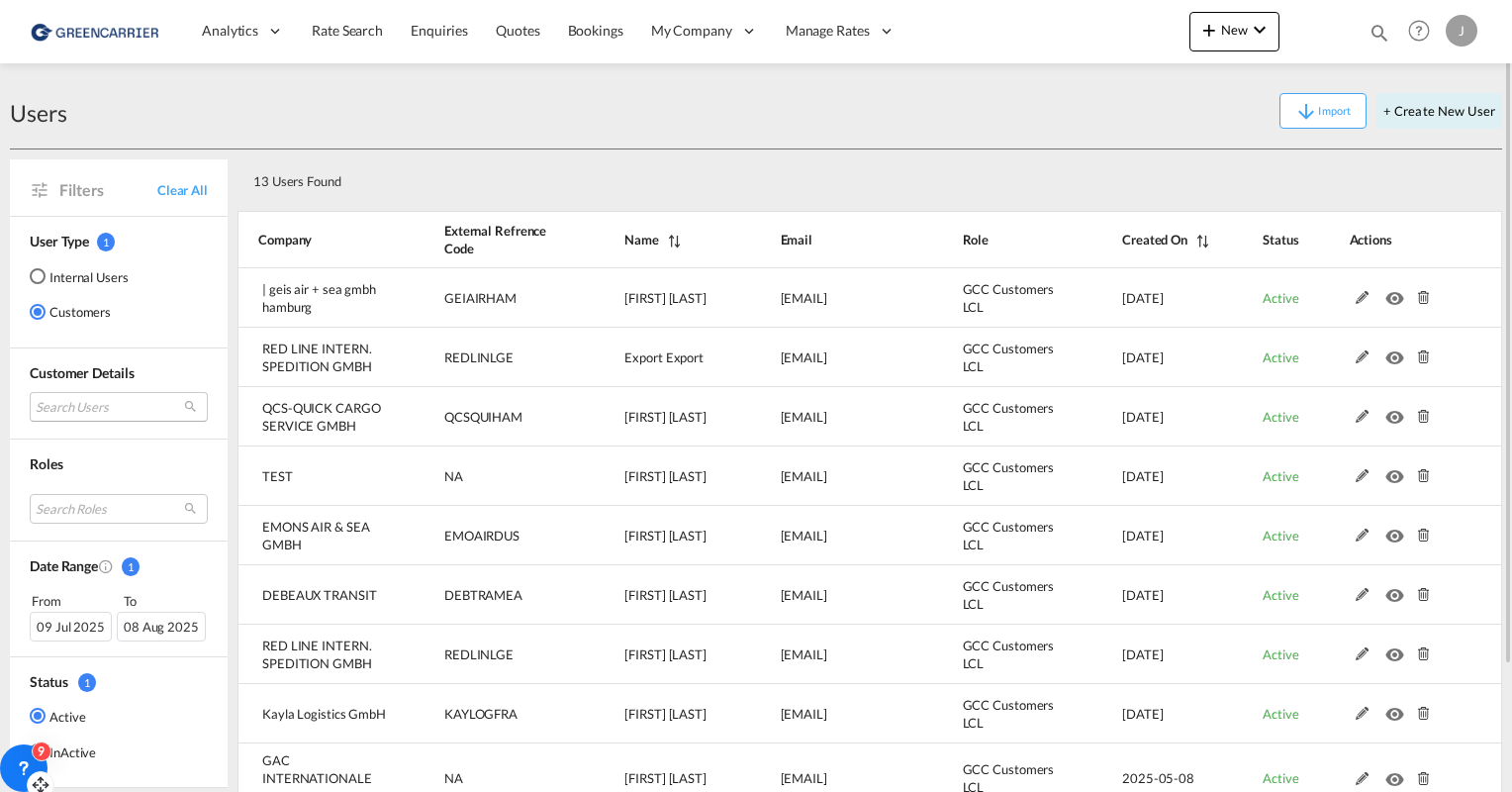 click on "Search Users" at bounding box center [119, 407] 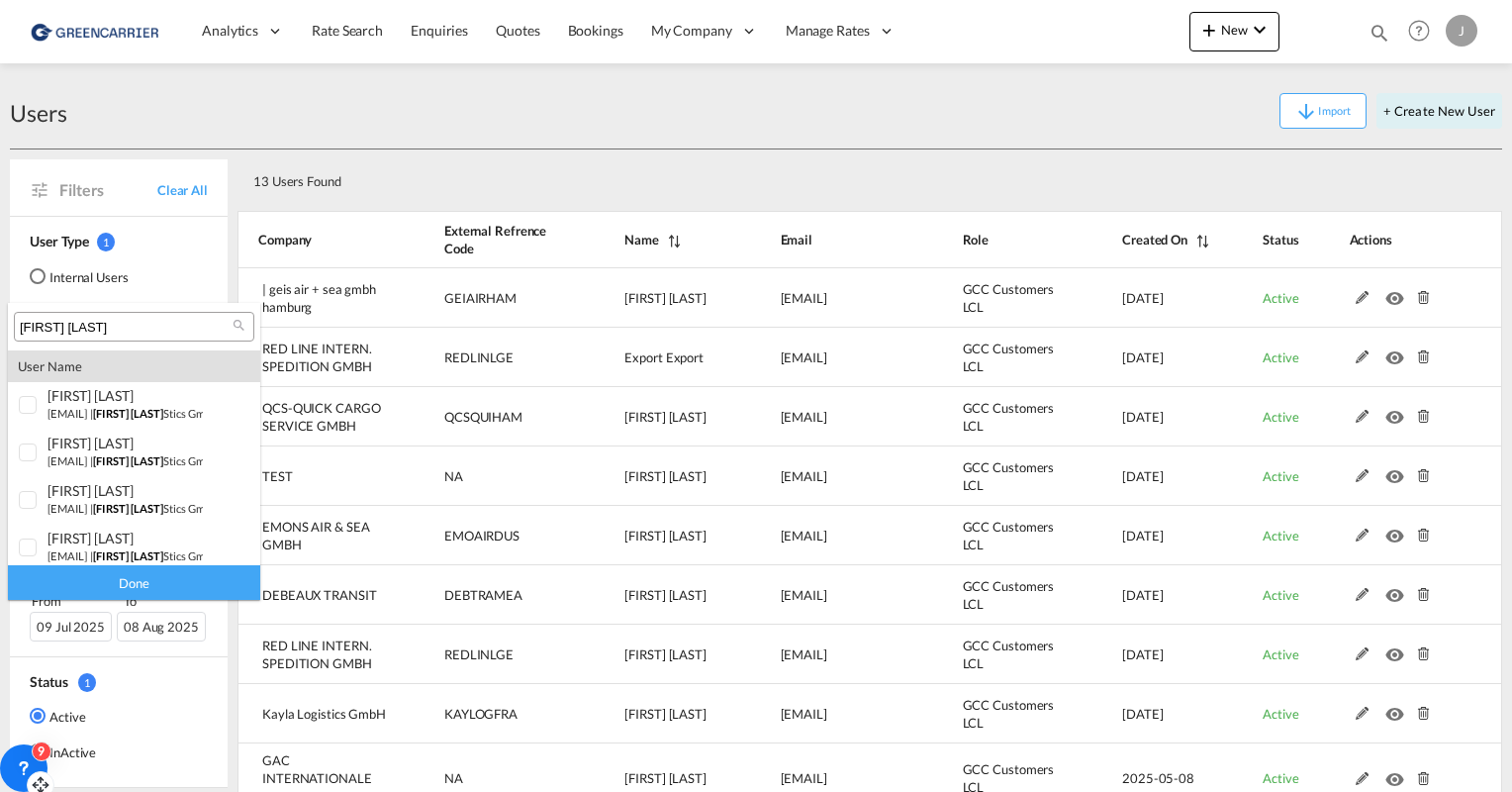 click on "[FIRST] [LAST]" at bounding box center [126, 328] 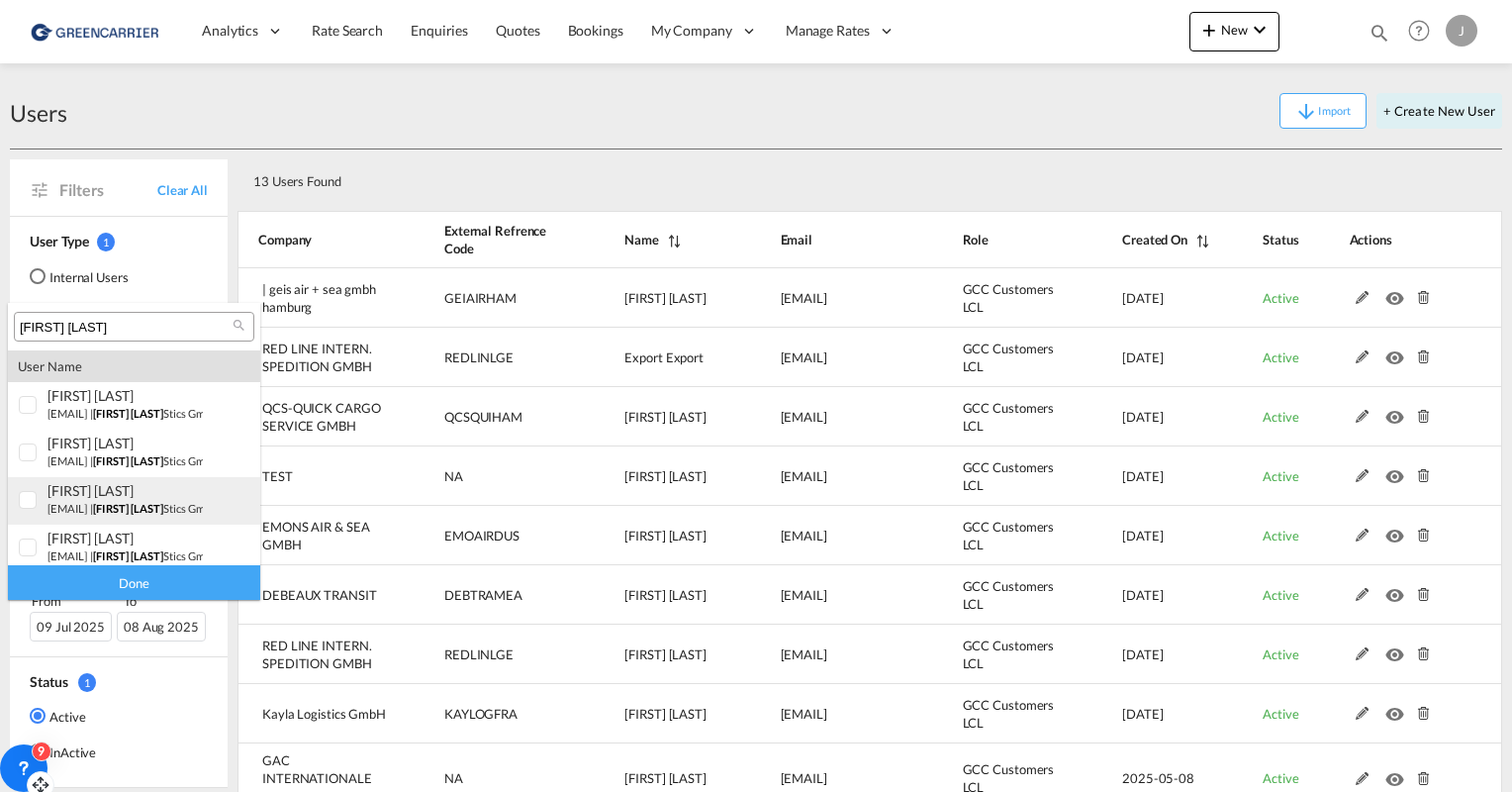 click at bounding box center (29, 501) 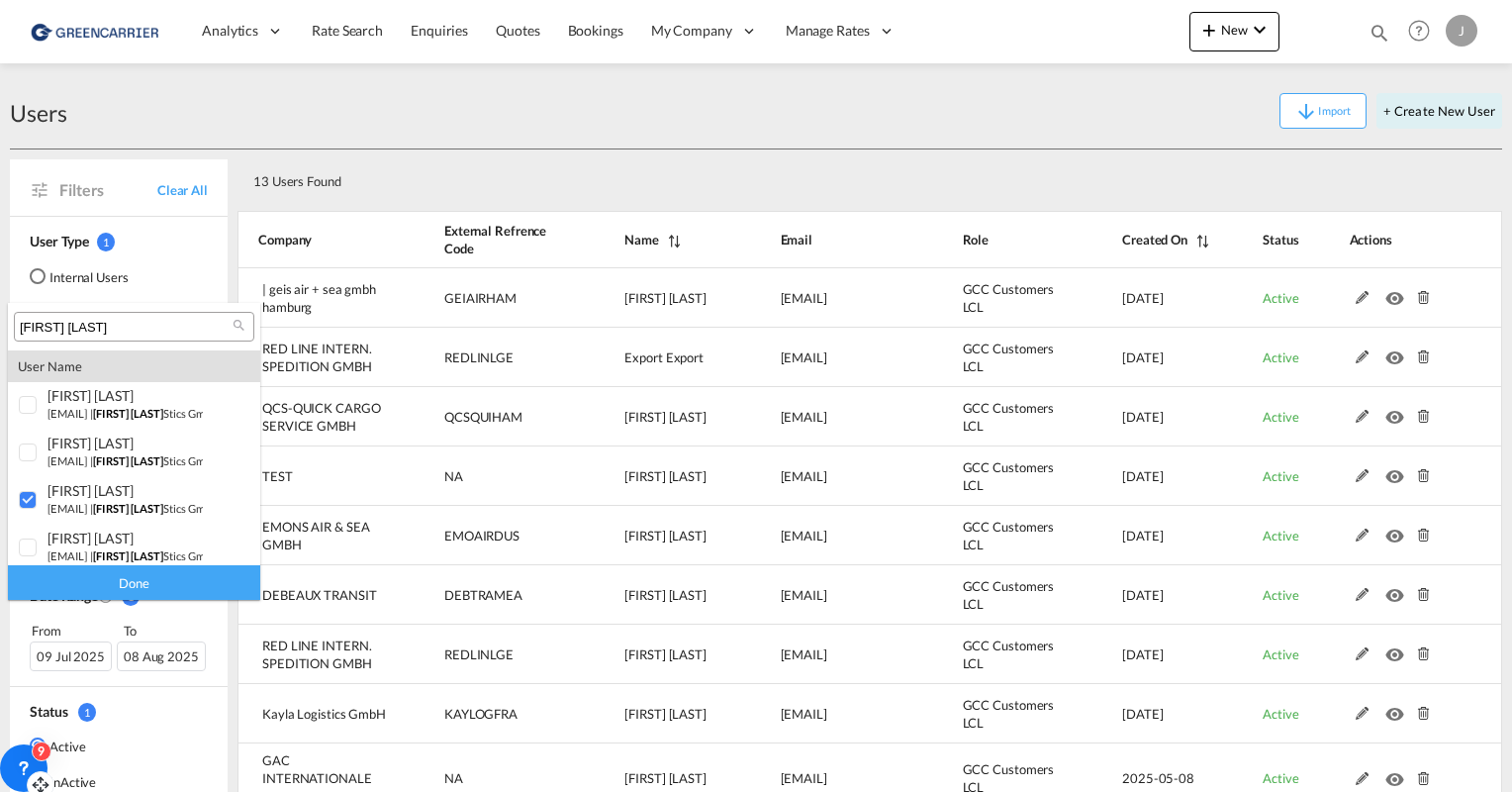 click on "Done" at bounding box center [134, 582] 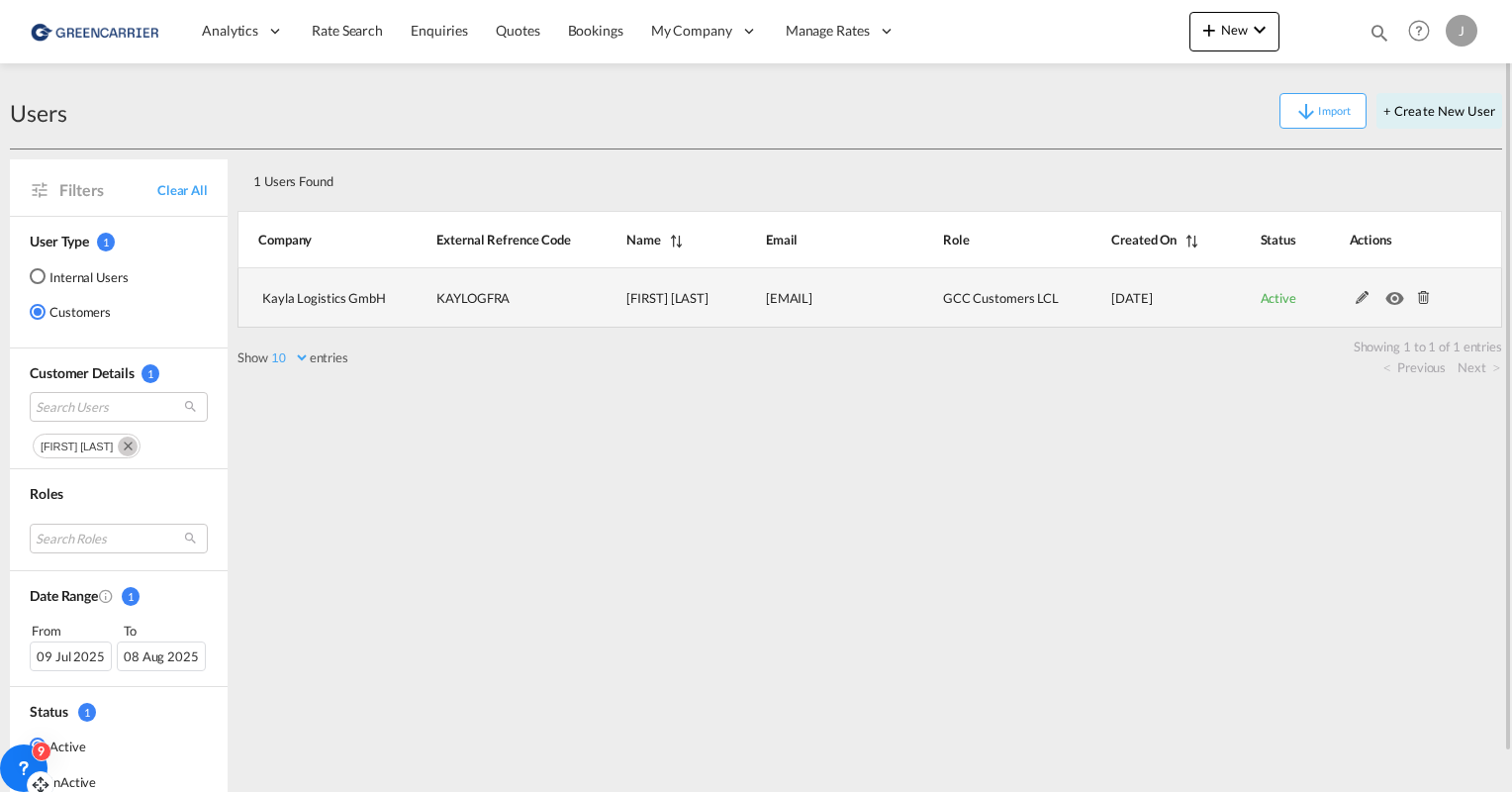 click at bounding box center (1398, 293) 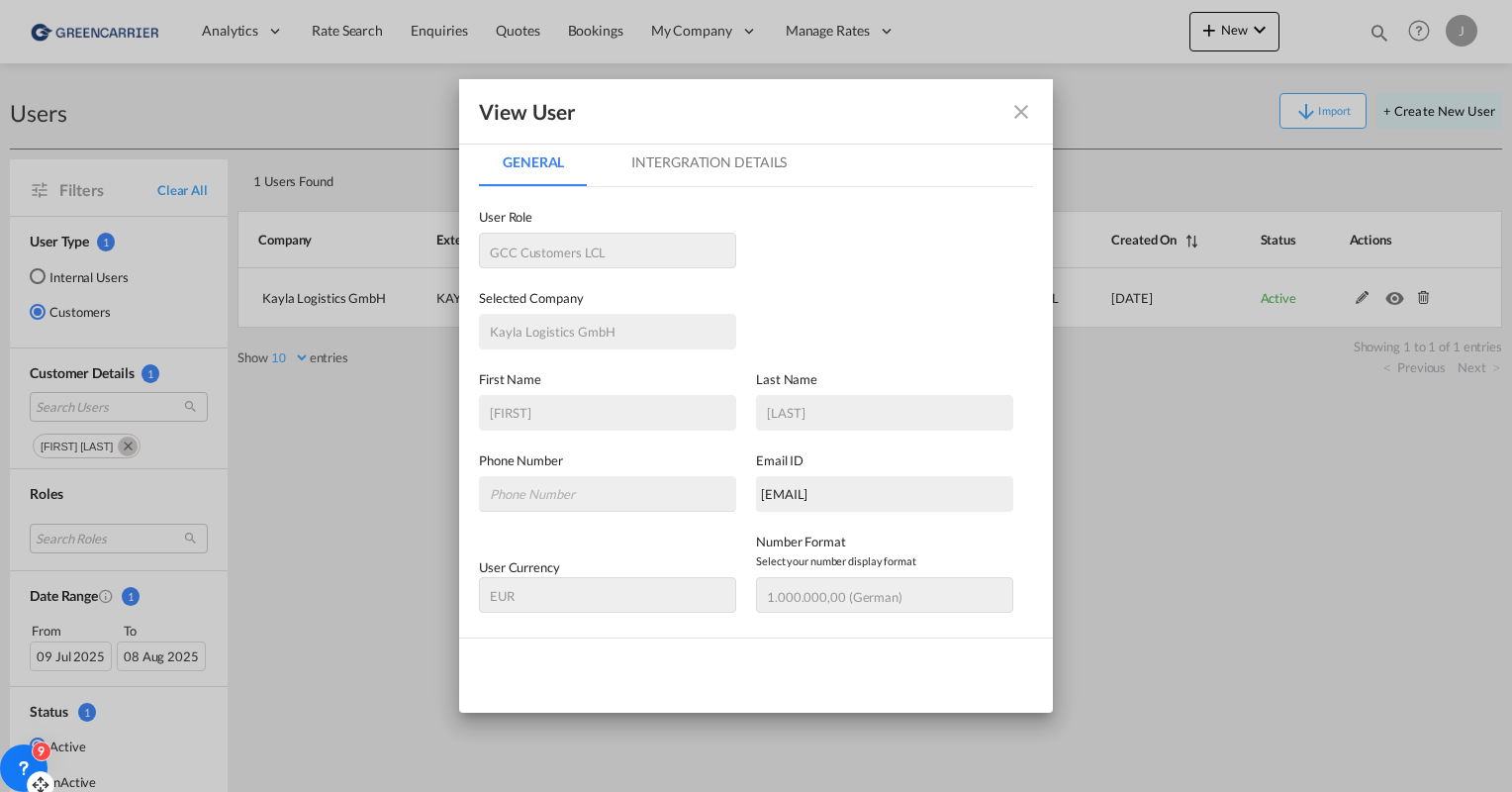 scroll, scrollTop: 0, scrollLeft: 0, axis: both 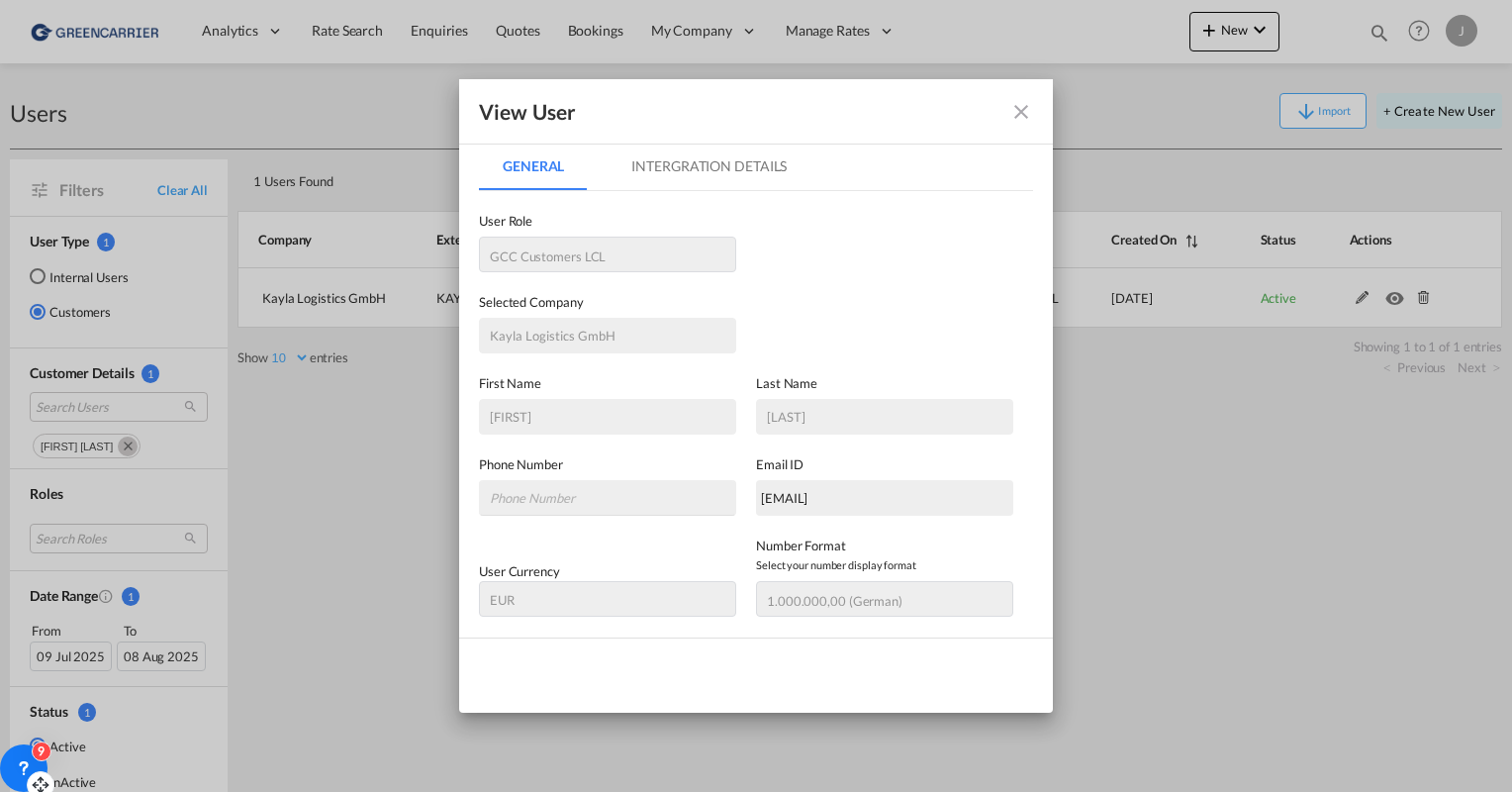 click on "Intergration Details" at bounding box center [709, 166] 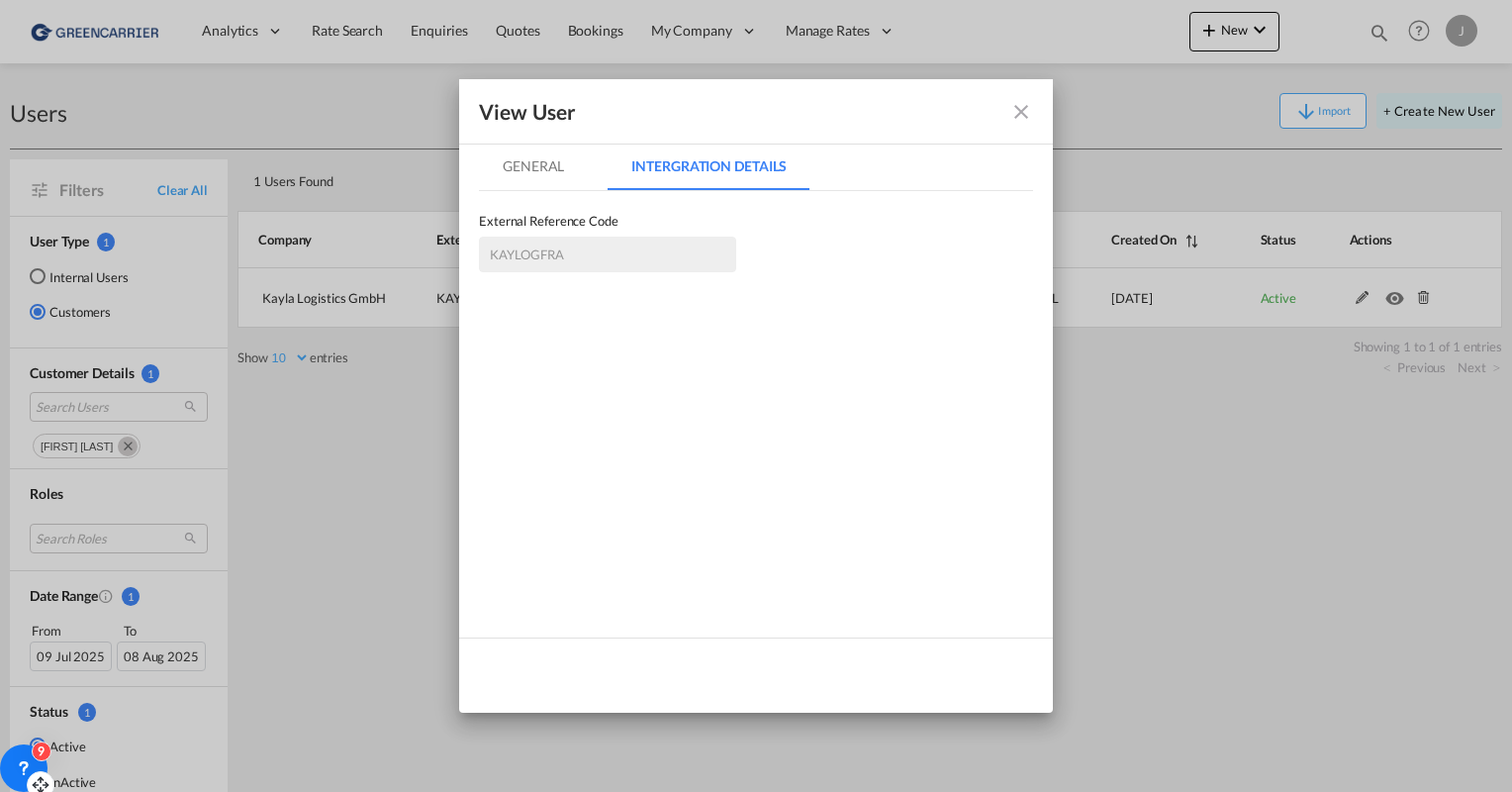click on "General" at bounding box center (533, 166) 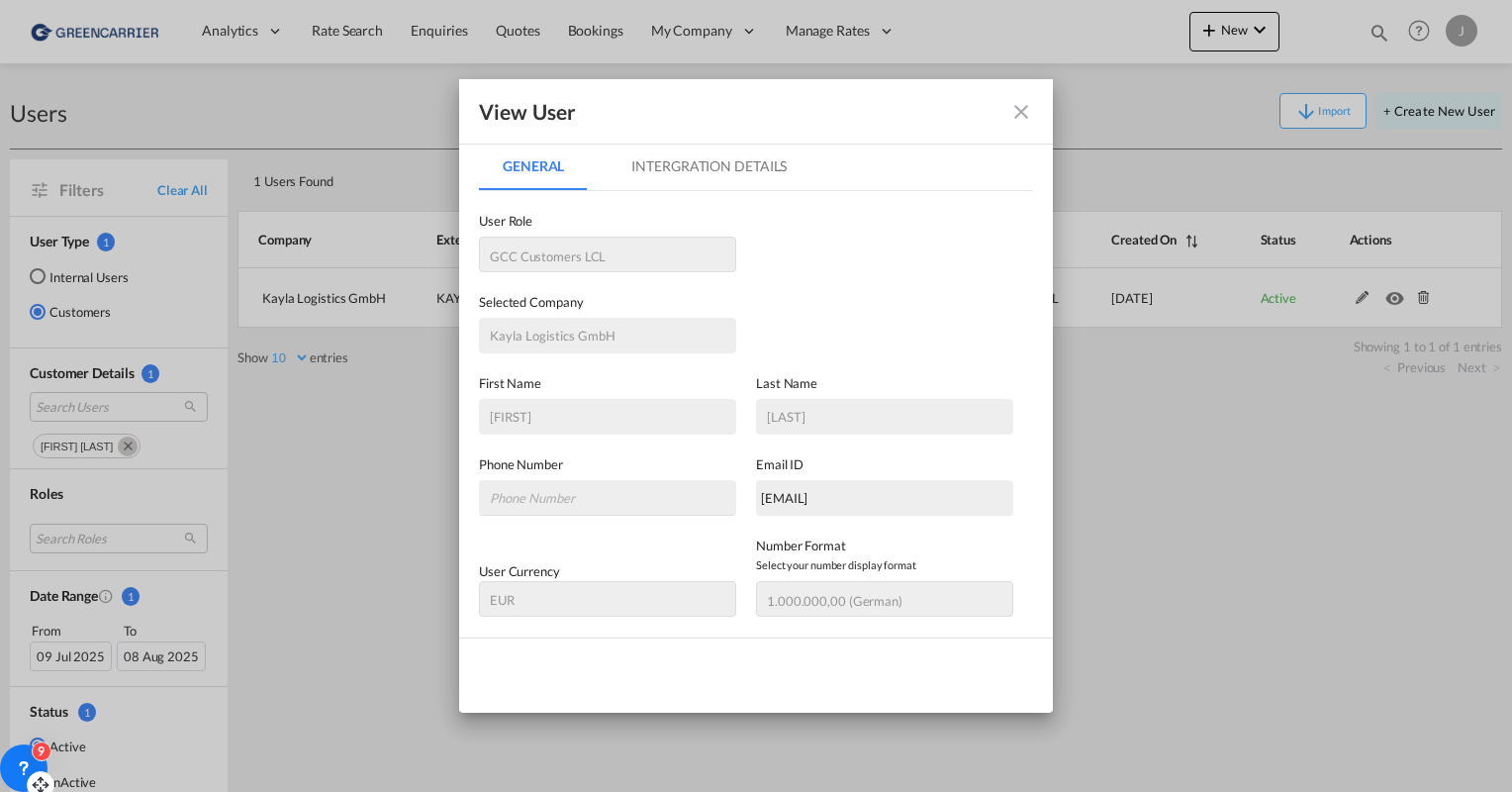 click at bounding box center (1021, 112) 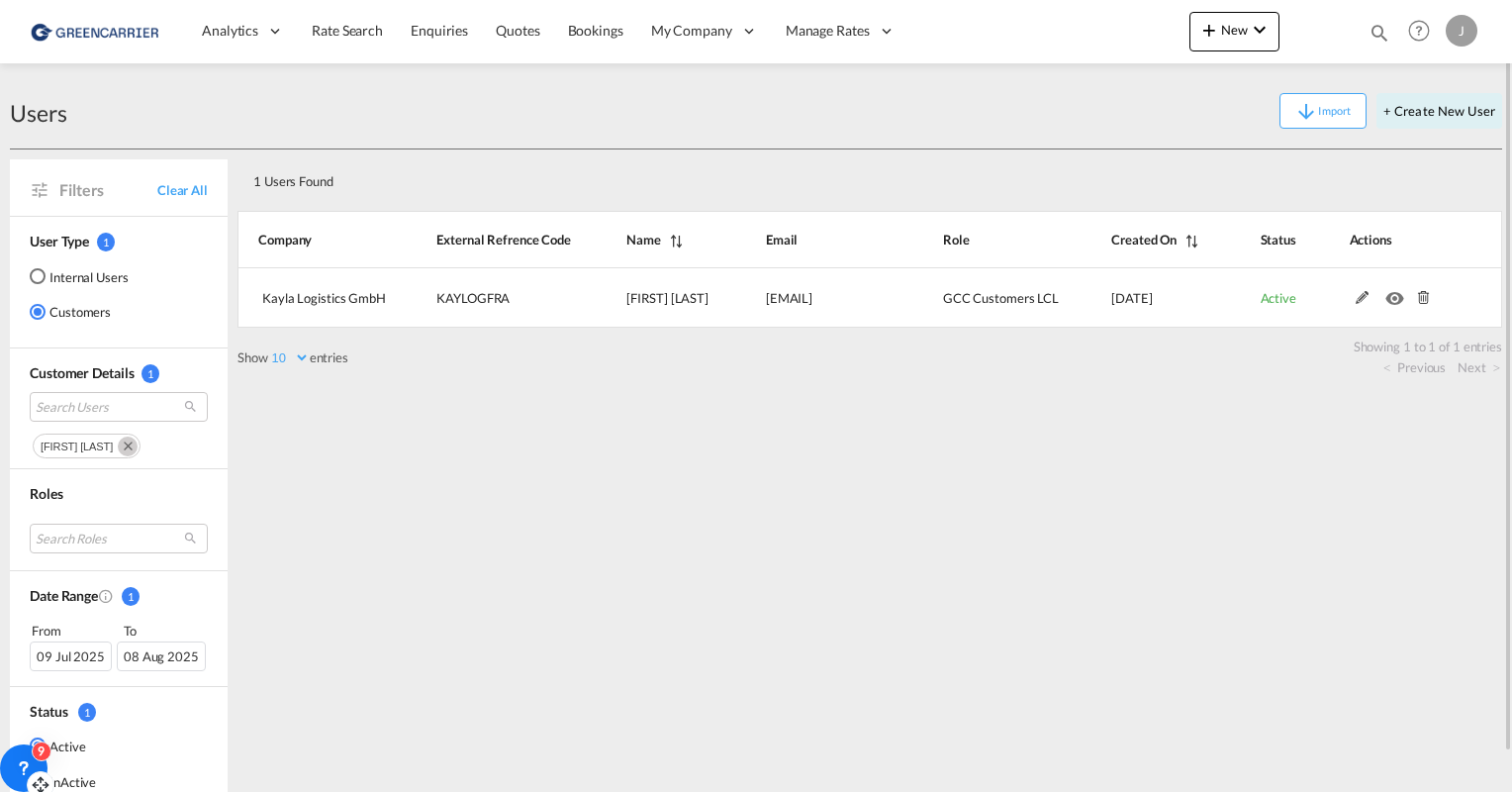 click at bounding box center [96, 31] 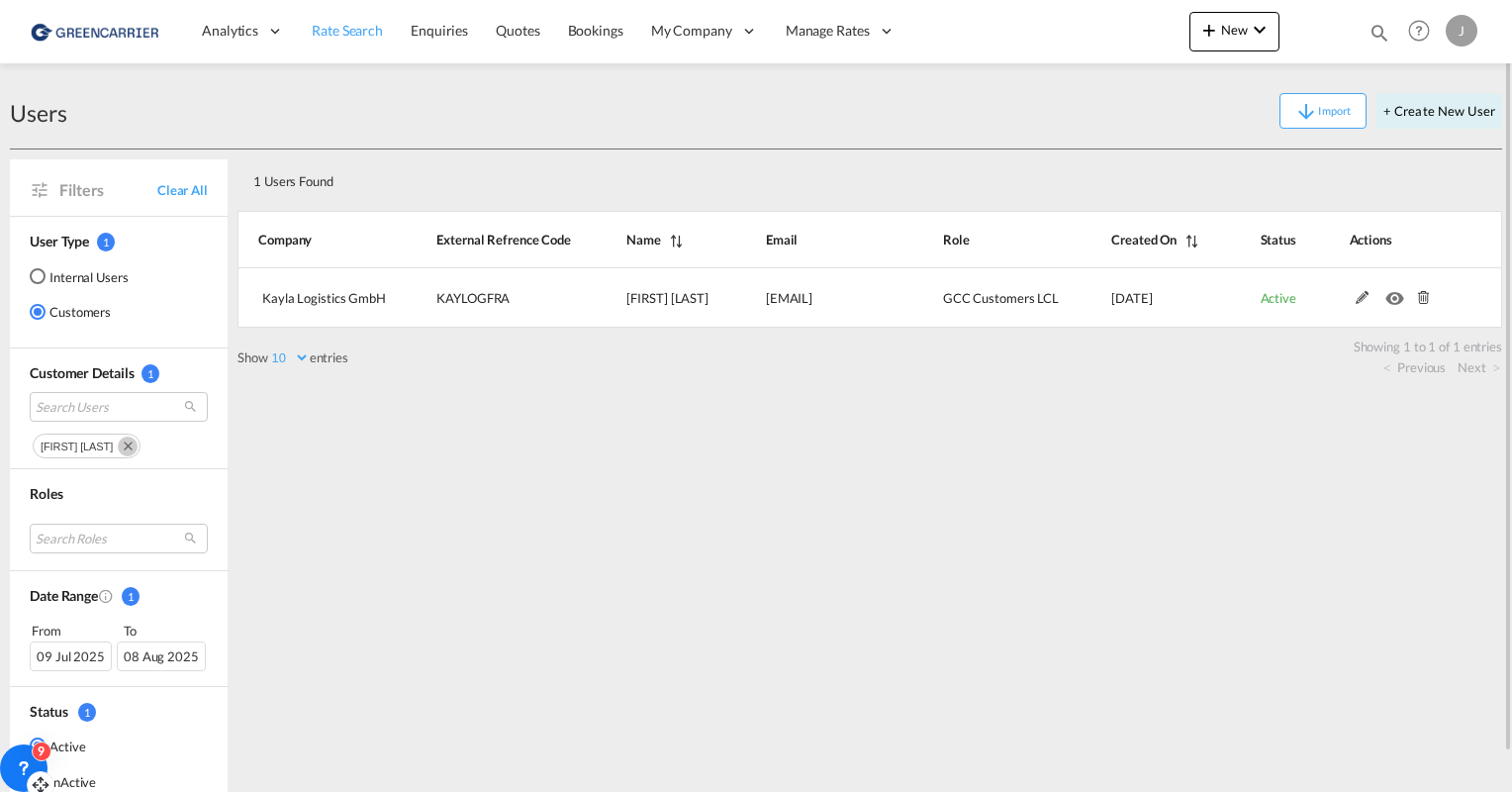 click on "Rate Search" at bounding box center [347, 30] 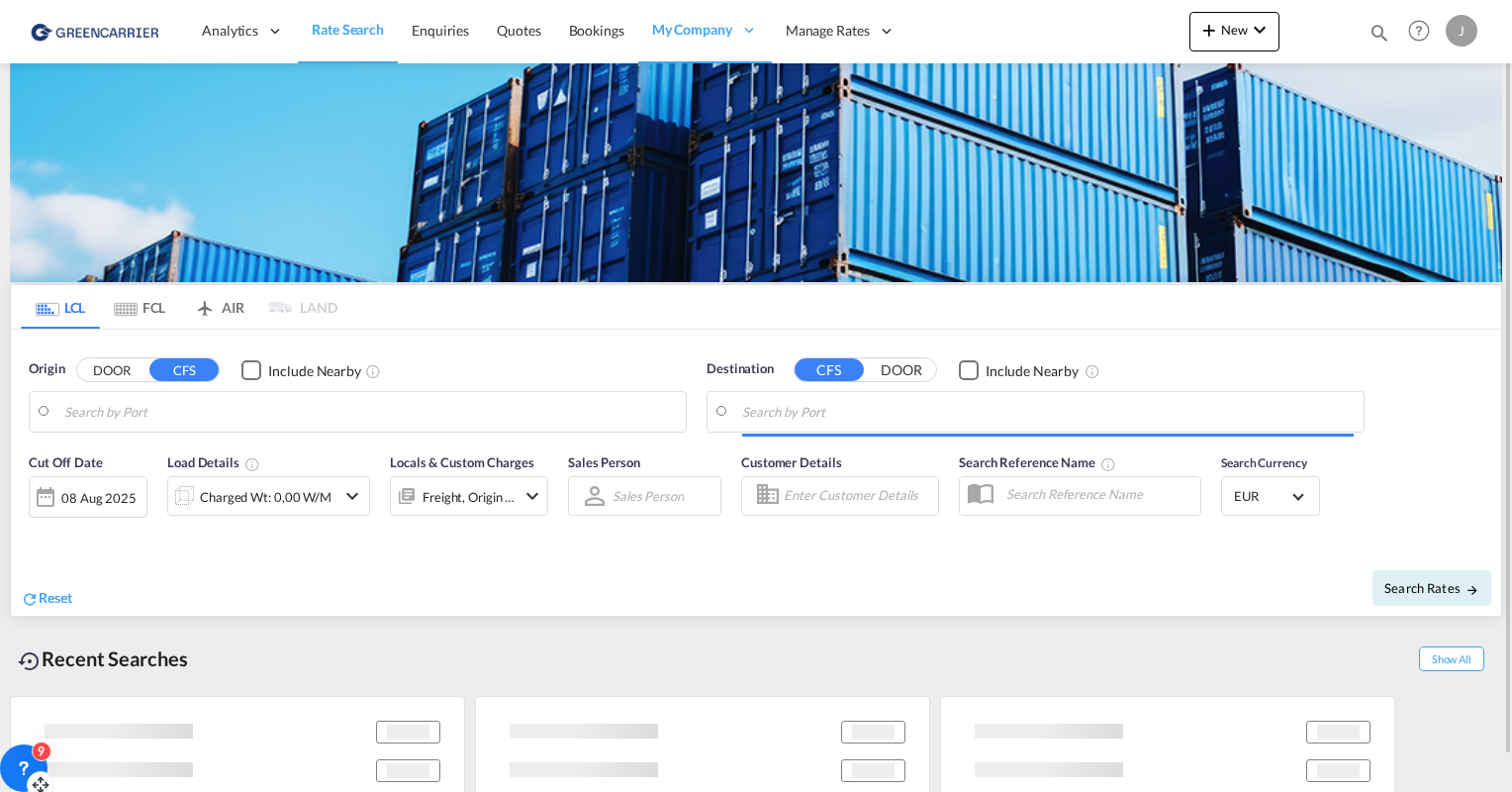 type on "Hamburg, DEHAM" 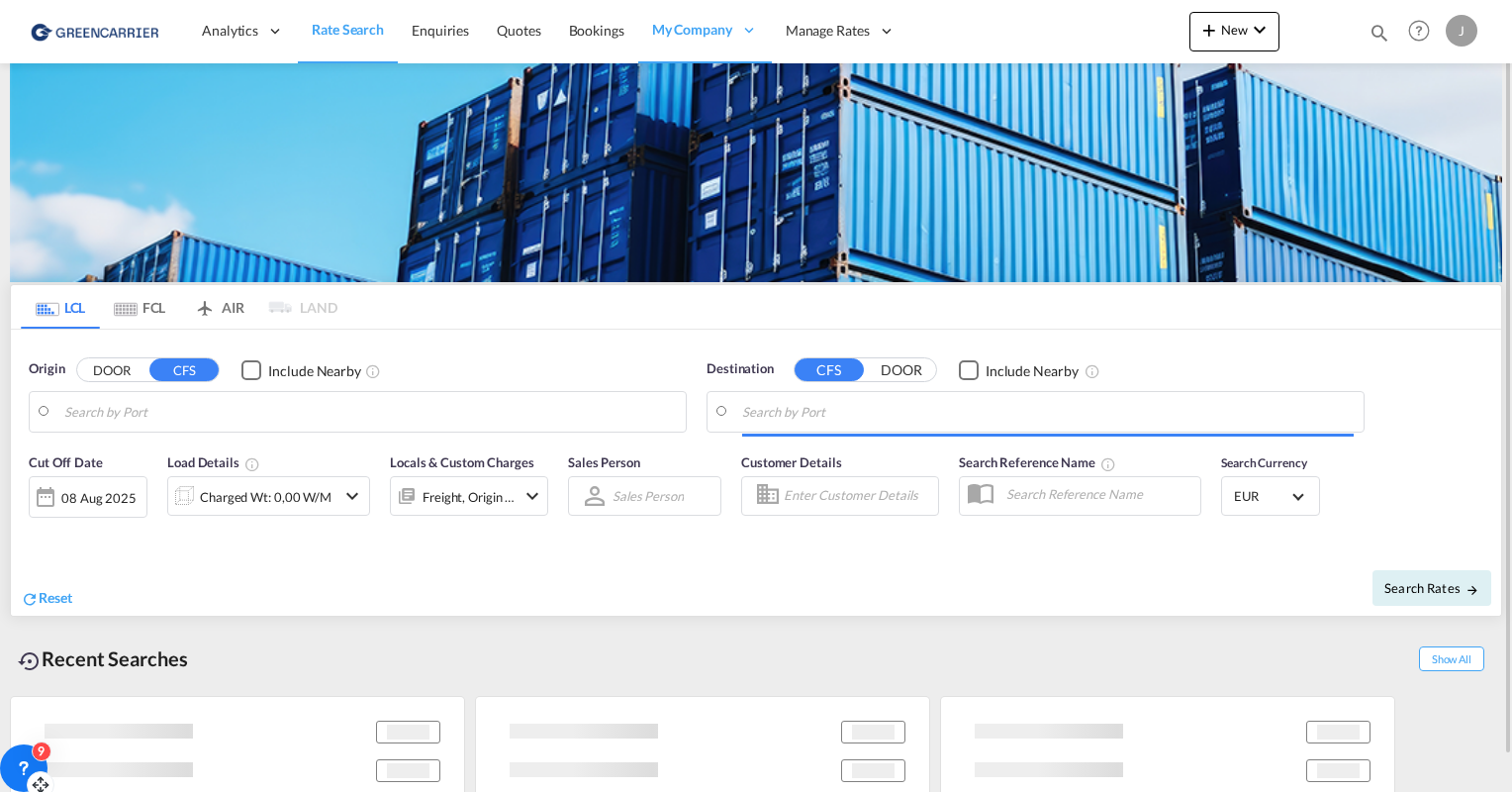 type on "Shanghai, SH, CNSHA" 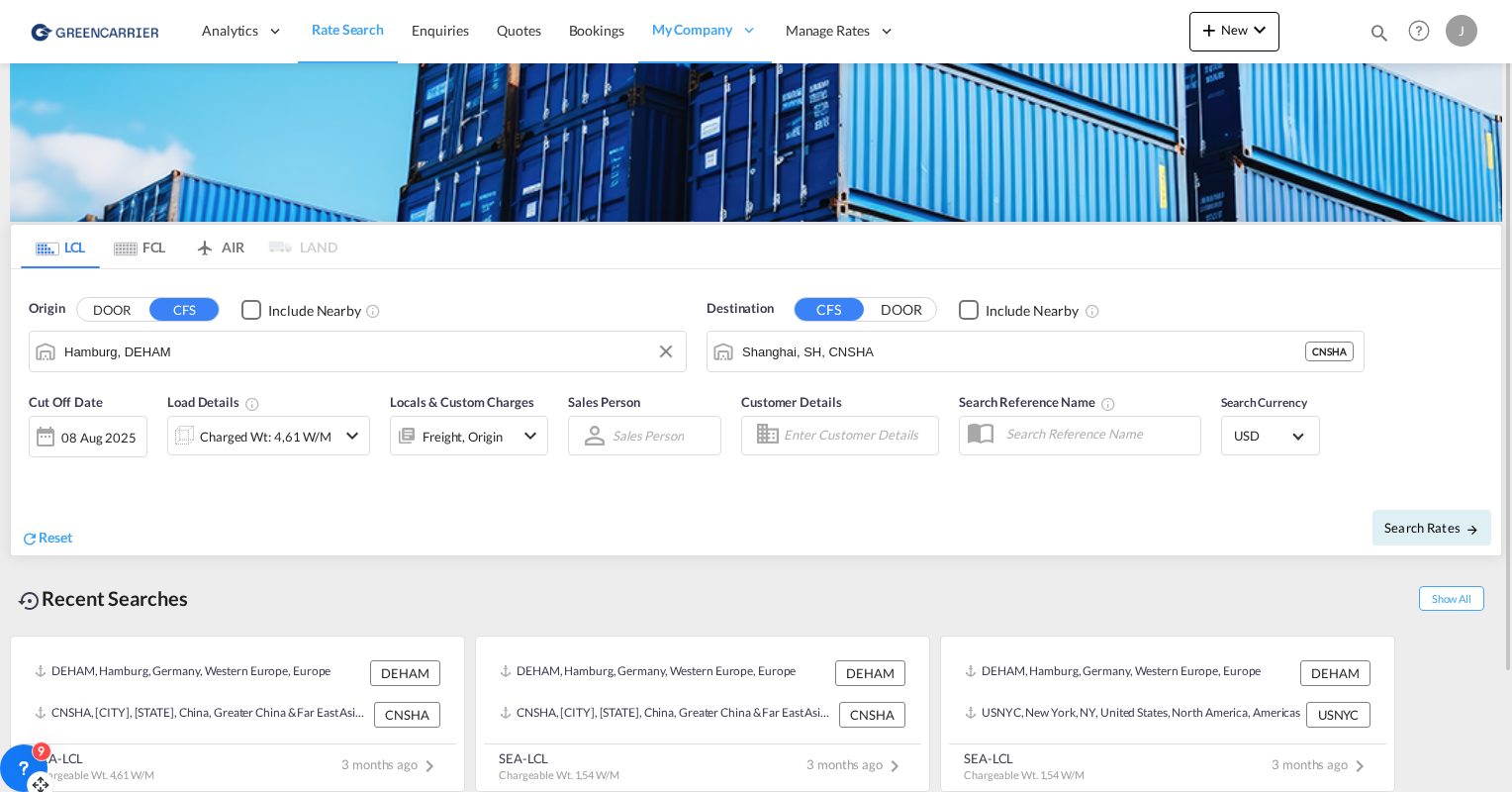 scroll, scrollTop: 0, scrollLeft: 0, axis: both 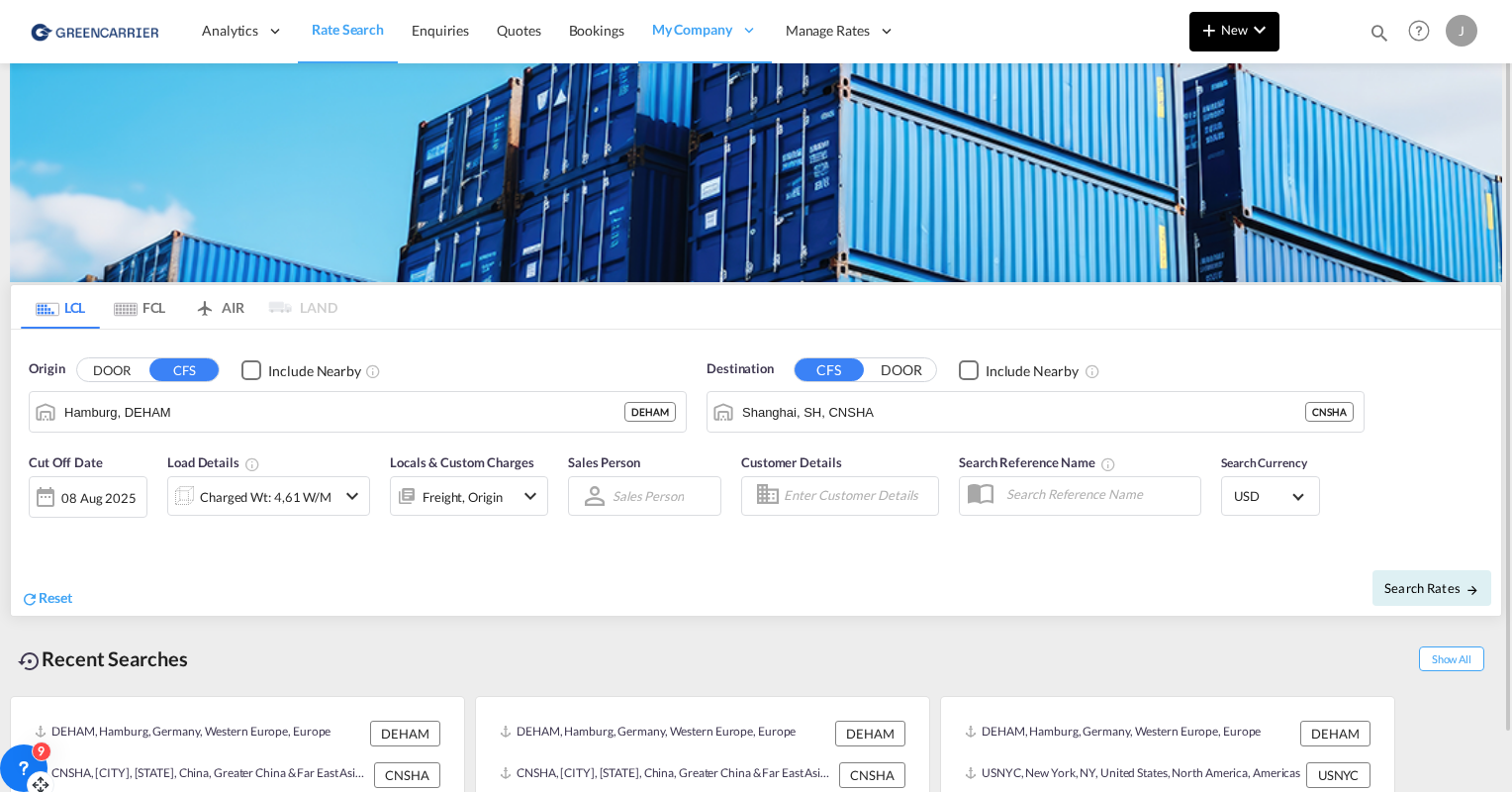 click on "New" at bounding box center [1234, 30] 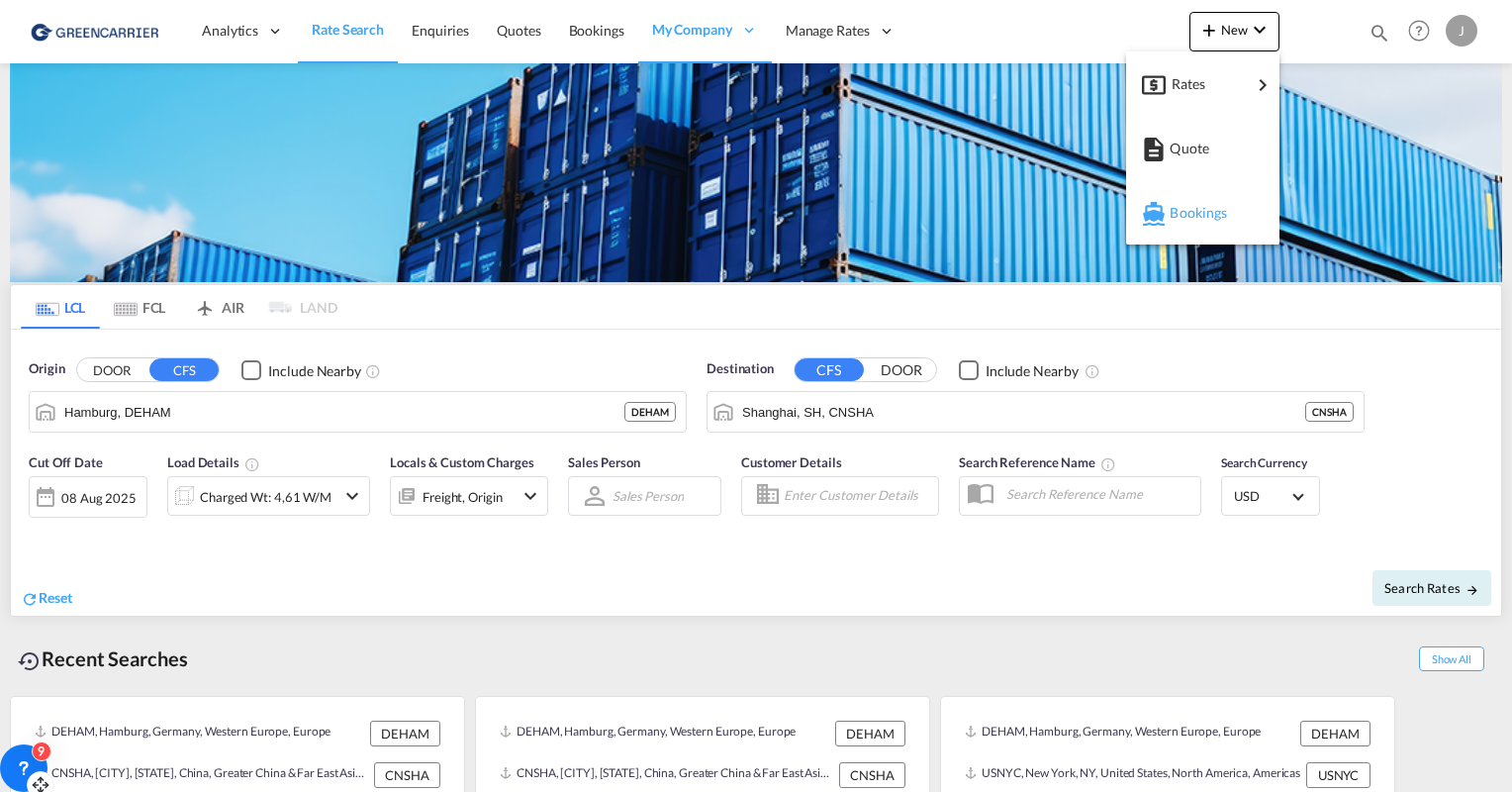 click on "Bookings" at bounding box center (1181, 213) 